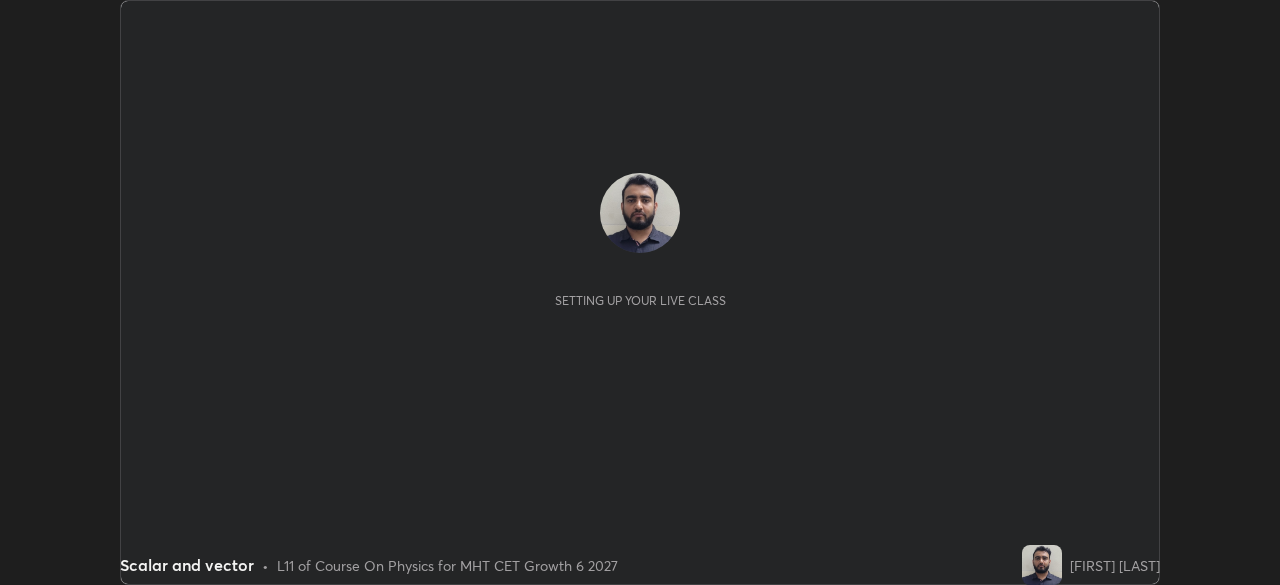 scroll, scrollTop: 0, scrollLeft: 0, axis: both 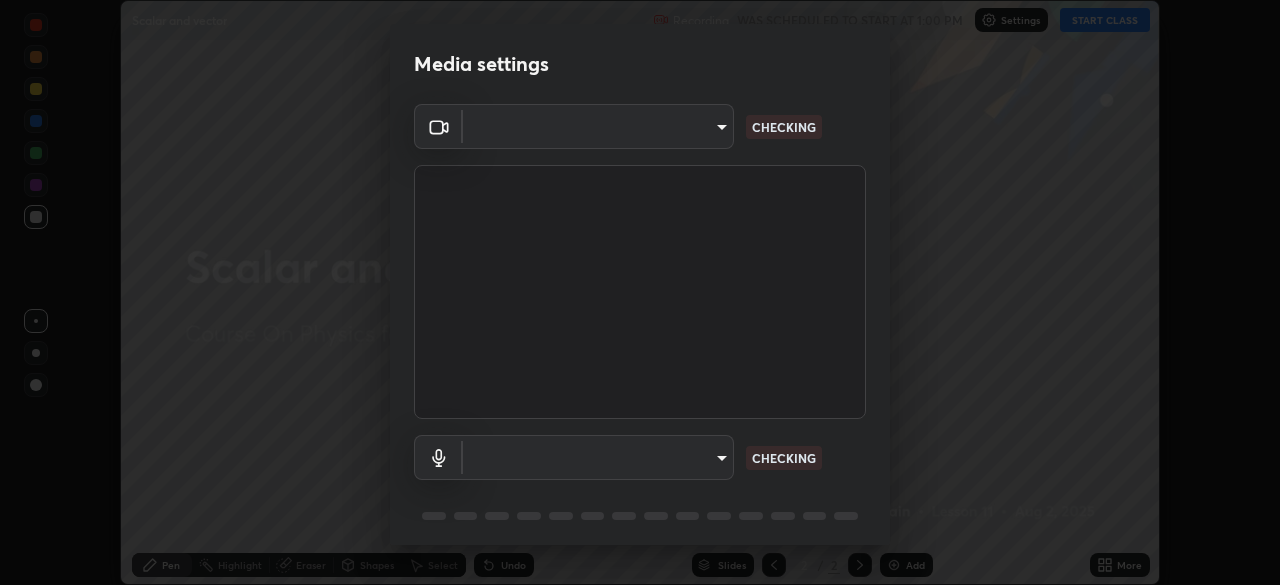 type on "aa5dc0d8d5ea0cb844018183298f8d64bfb23ffc92fce9be5d89ceada4911c6b" 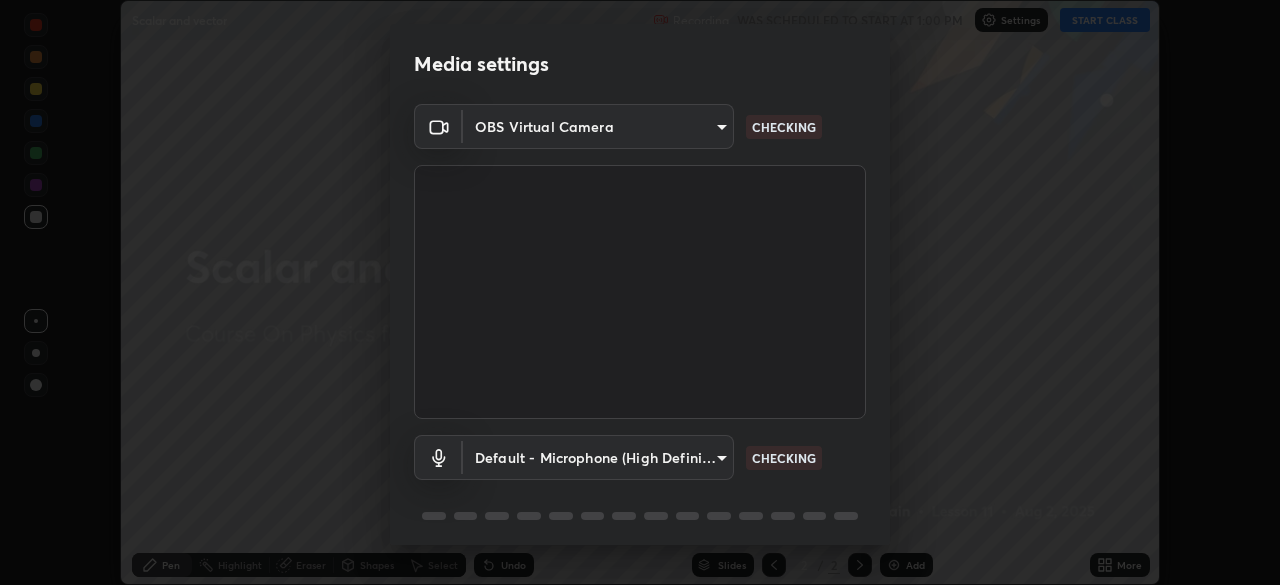 scroll, scrollTop: 71, scrollLeft: 0, axis: vertical 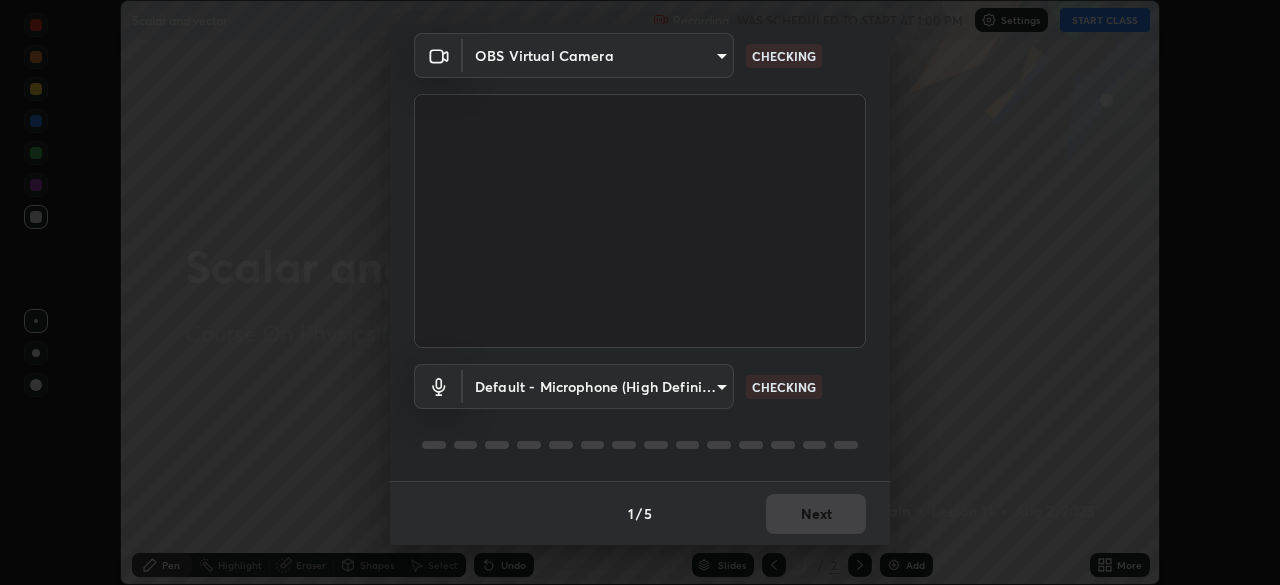 click on "Erase all Scalar and vector Recording WAS SCHEDULED TO START AT 1:00 PM Settings START CLASS Setting up your live class Scalar and vector • L11 of Course On Physics for MHT CET Growth 6 2027 [FIRST] [LAST] Pen Highlight Eraser Shapes Select Undo Slides 2 / 2 Add More No doubts shared Encourage your learners to ask a doubt for better clarity Report an issue Reason for reporting Buffering Chat not working Audio - Video sync issue Educator video quality low ​ Attach an image Report Media settings OBS Virtual Camera [HASH] CHECKING Default - Microphone (High Definition Audio Device) default CHECKING 1 / 5 Next" at bounding box center (640, 292) 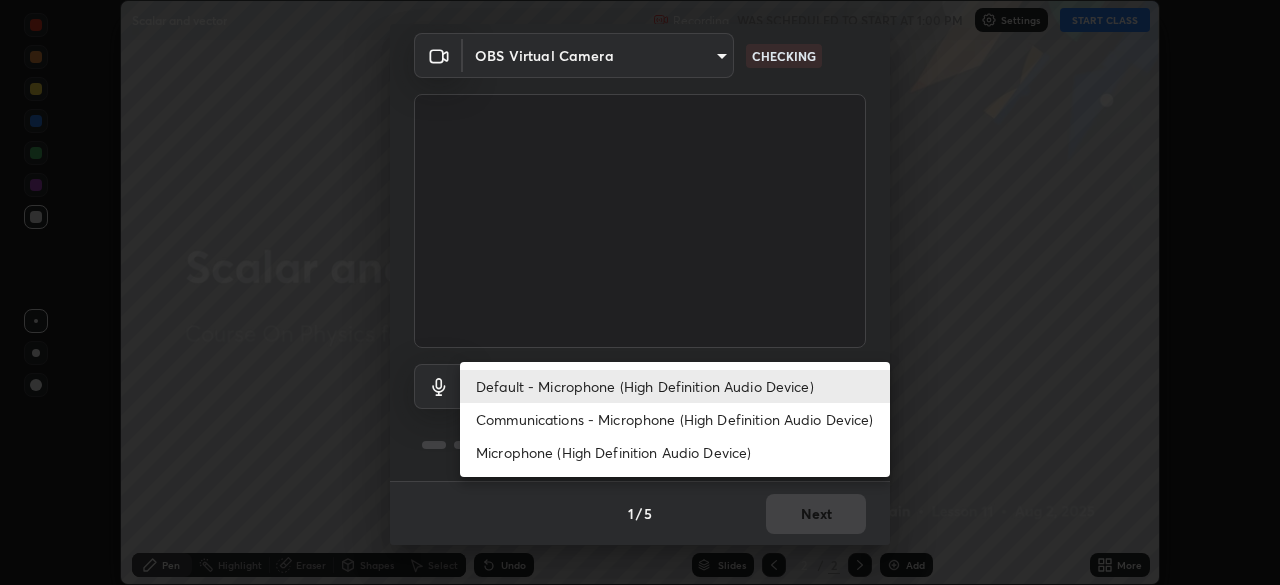 click on "Communications - Microphone (High Definition Audio Device)" at bounding box center [675, 419] 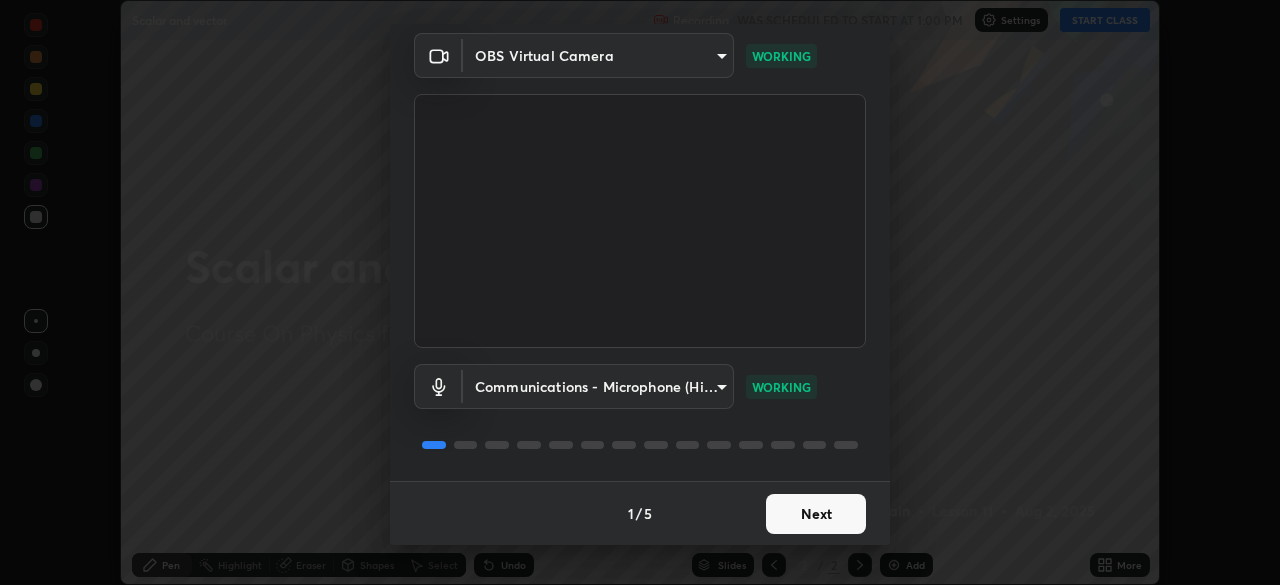 click on "Next" at bounding box center [816, 514] 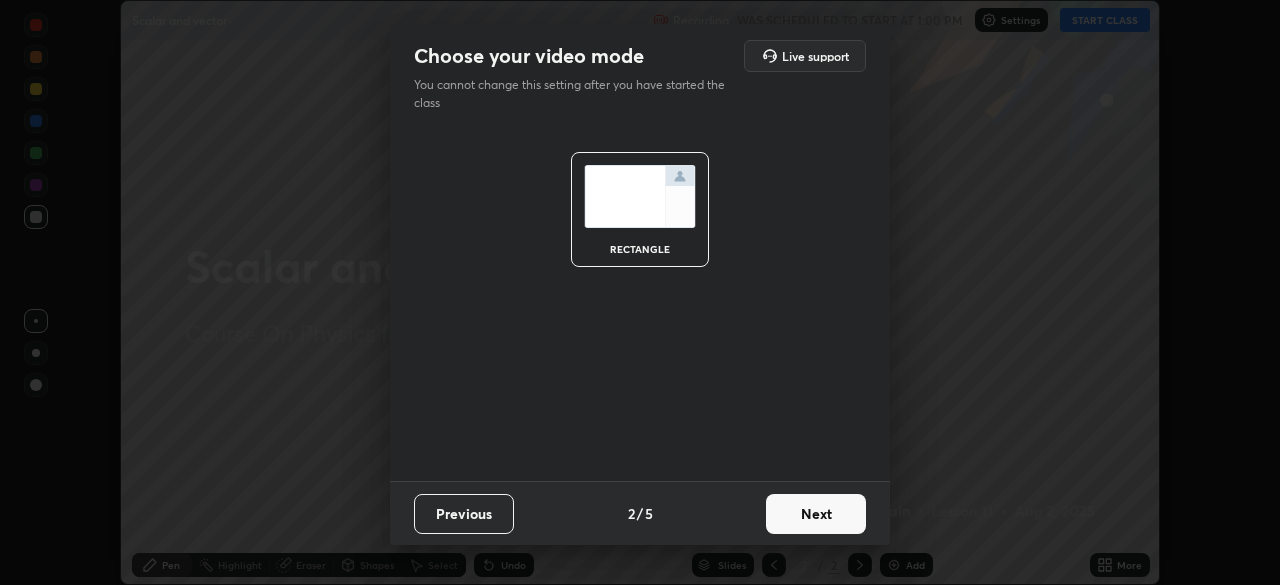 scroll, scrollTop: 0, scrollLeft: 0, axis: both 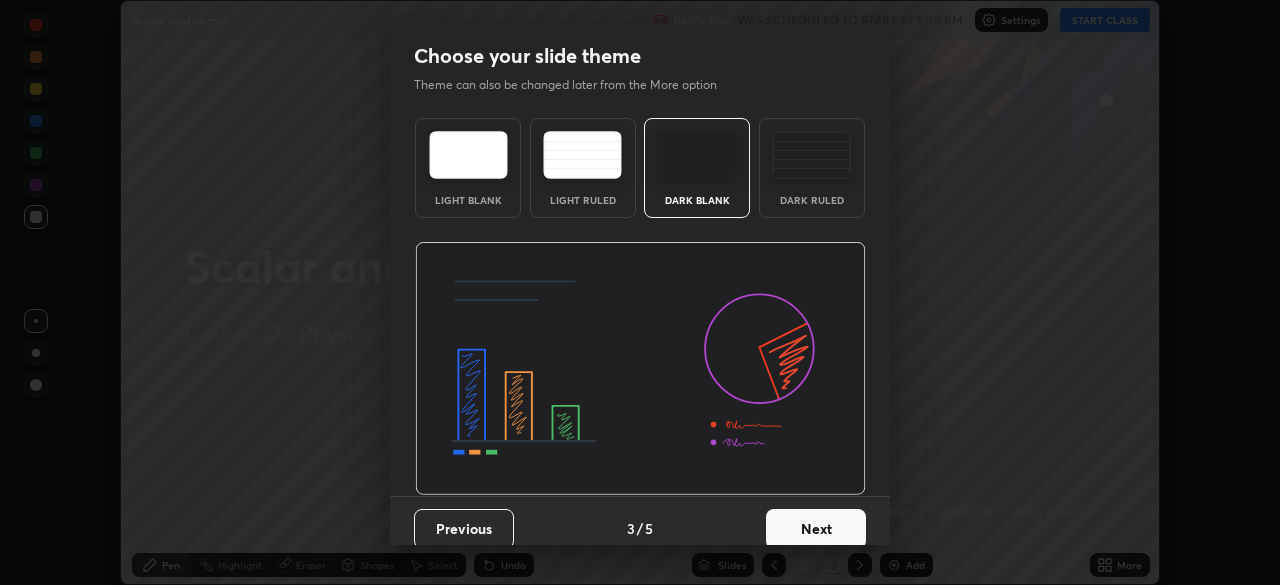 click on "Next" at bounding box center (816, 529) 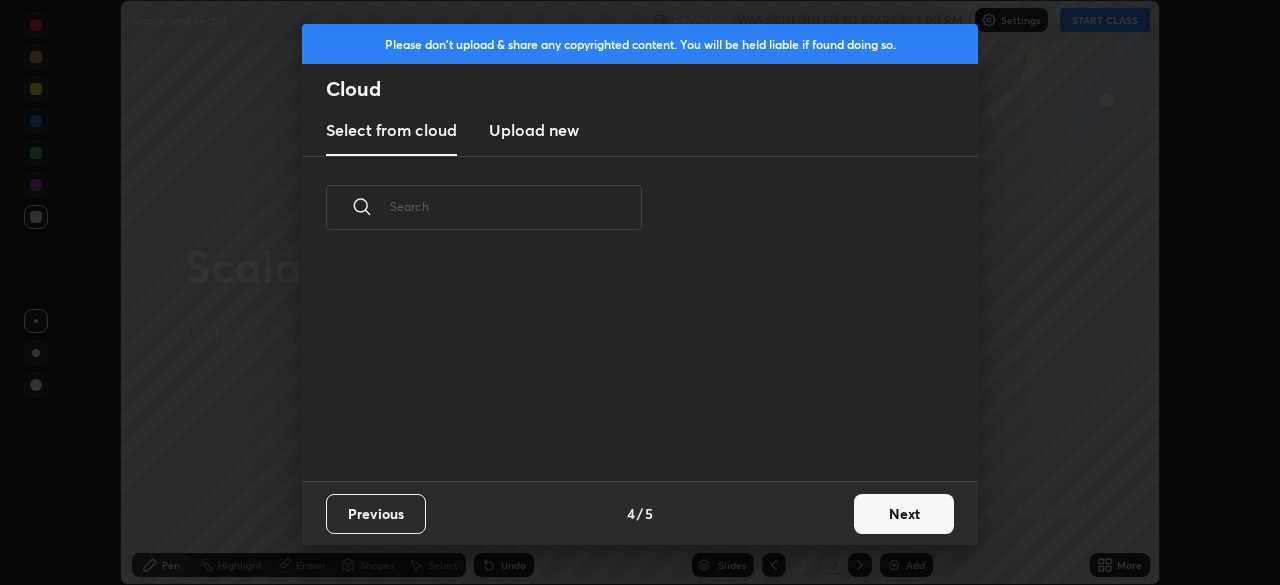 click on "Previous 4 / 5 Next" at bounding box center (640, 513) 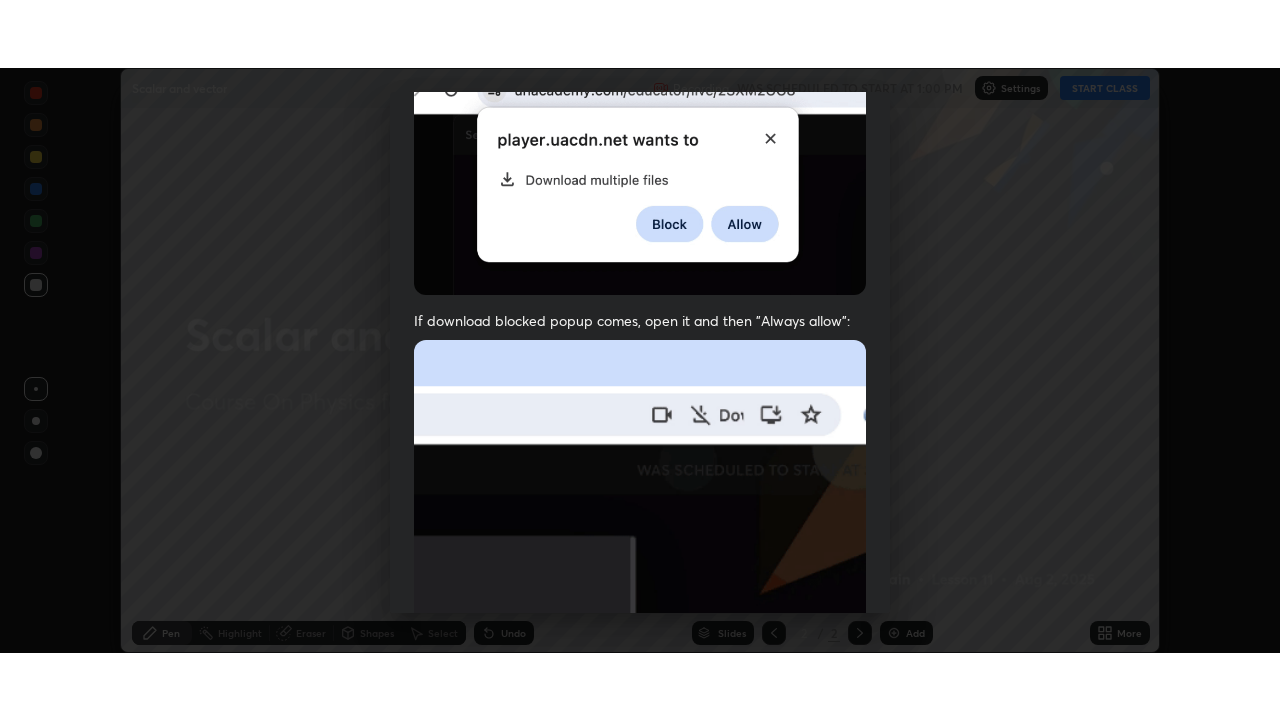 scroll, scrollTop: 479, scrollLeft: 0, axis: vertical 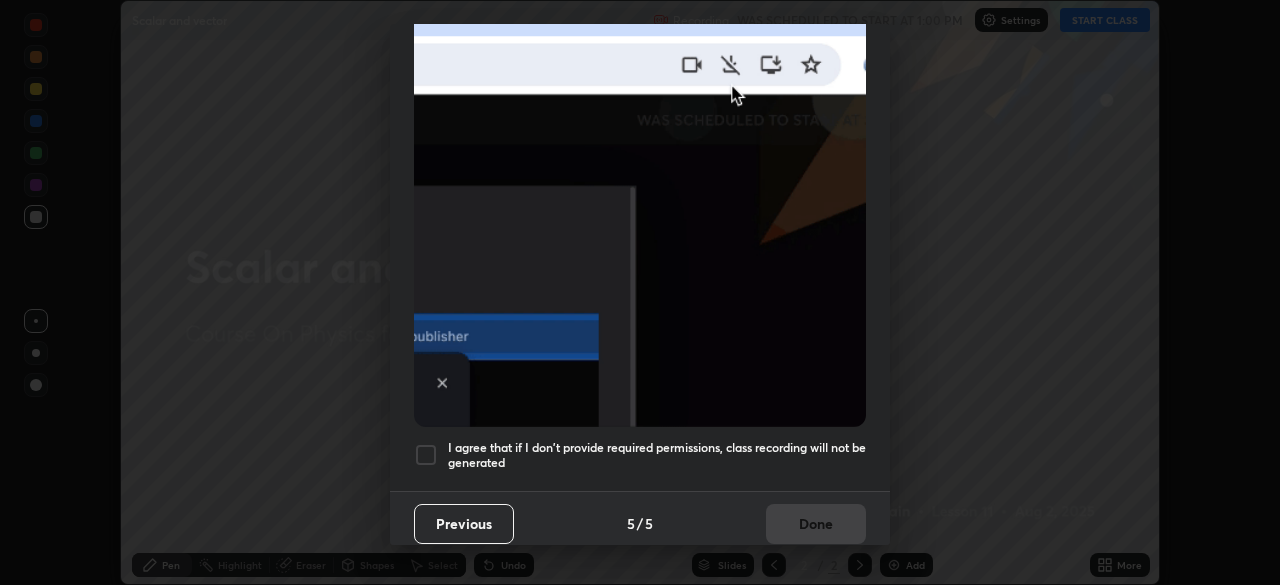 click on "I agree that if I don't provide required permissions, class recording will not be generated" at bounding box center [657, 455] 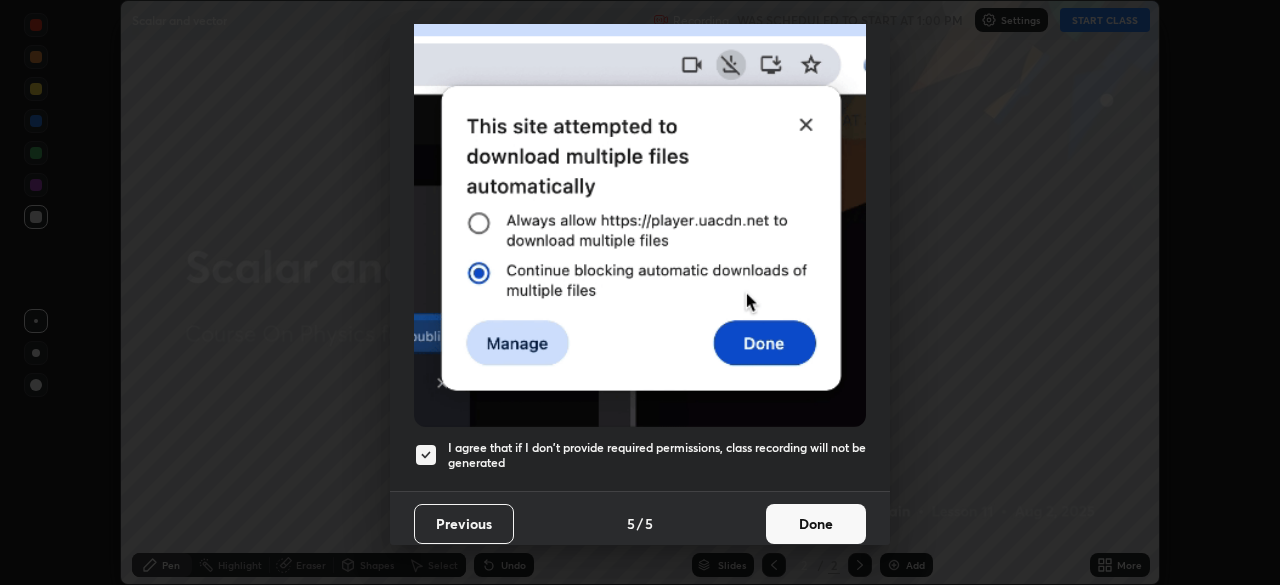 click on "Done" at bounding box center (816, 524) 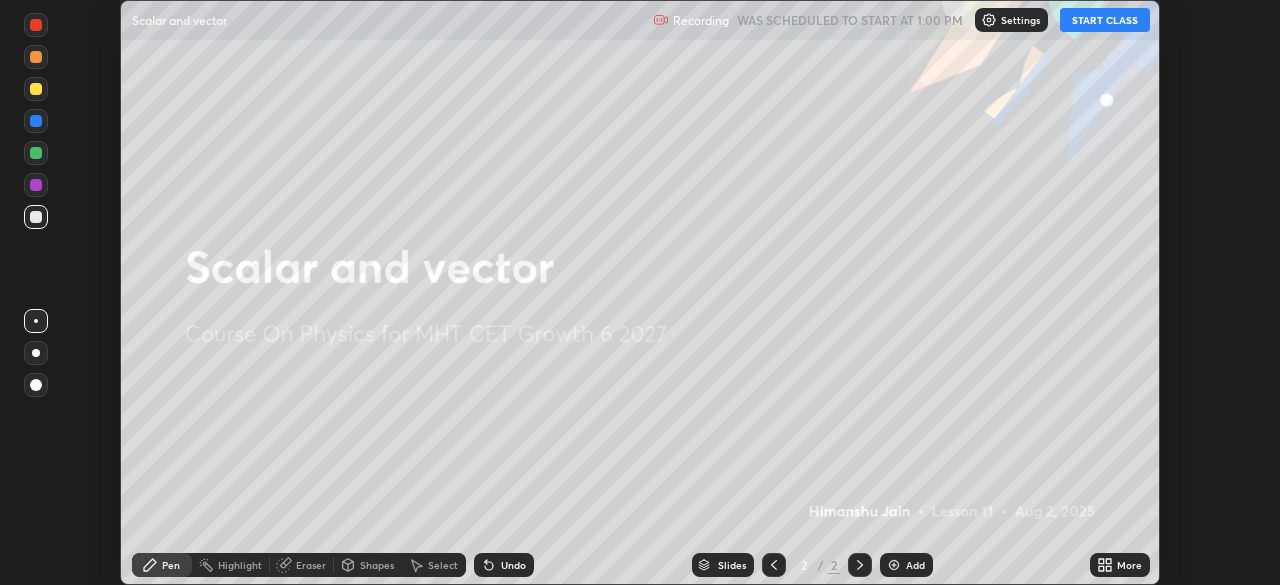 click on "START CLASS" at bounding box center [1105, 20] 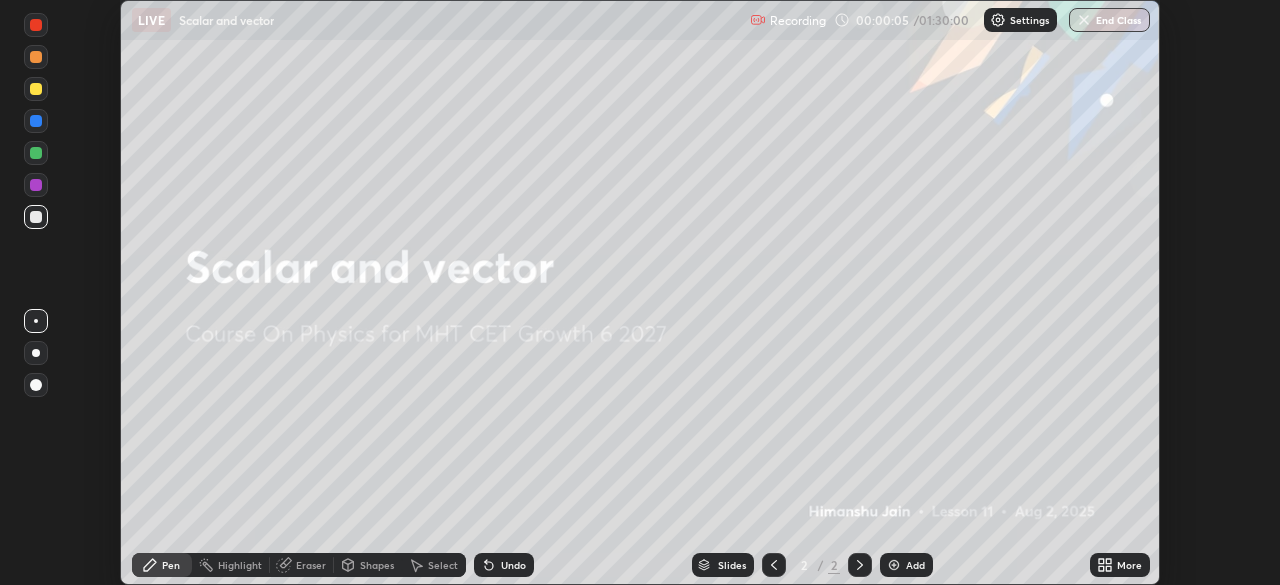 click on "More" at bounding box center [1120, 565] 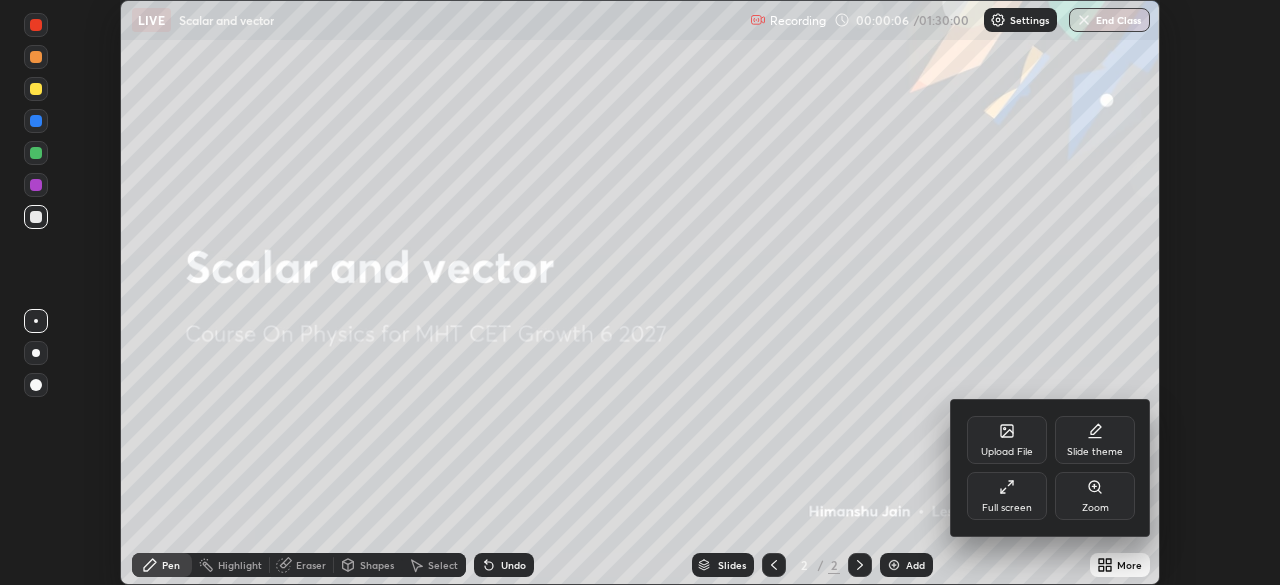 click on "Full screen" at bounding box center (1007, 496) 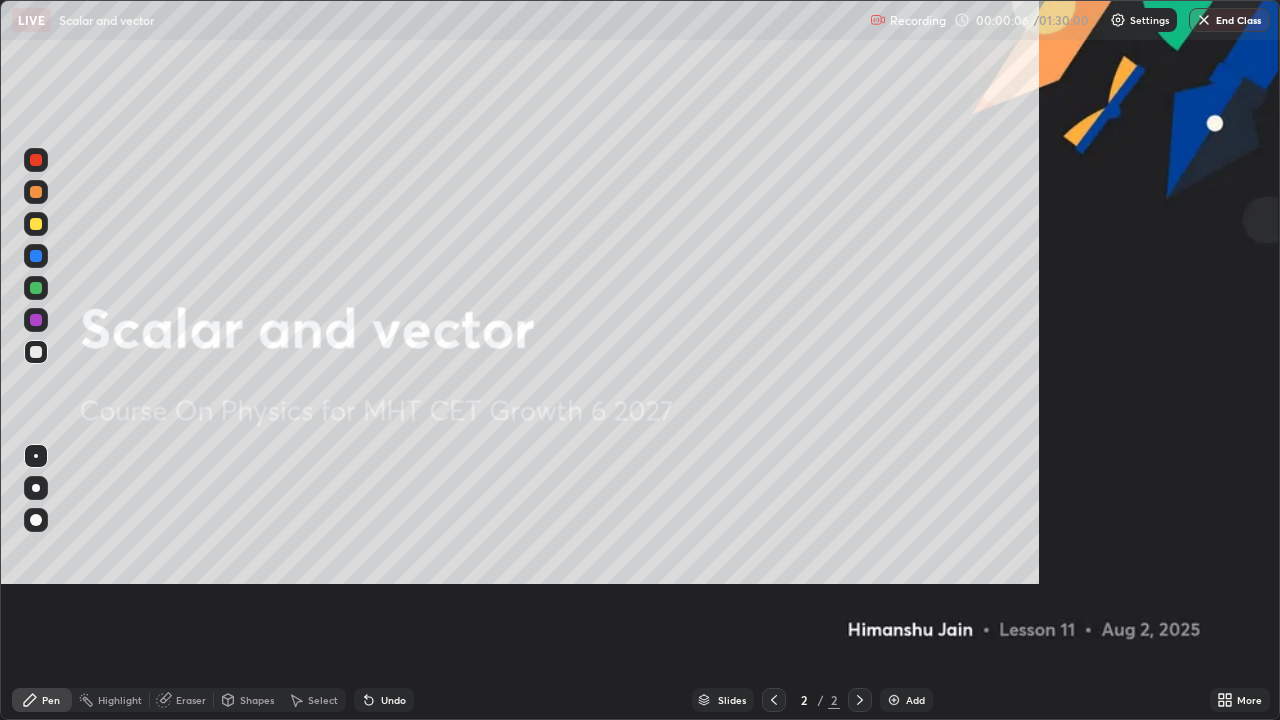 scroll, scrollTop: 99280, scrollLeft: 98720, axis: both 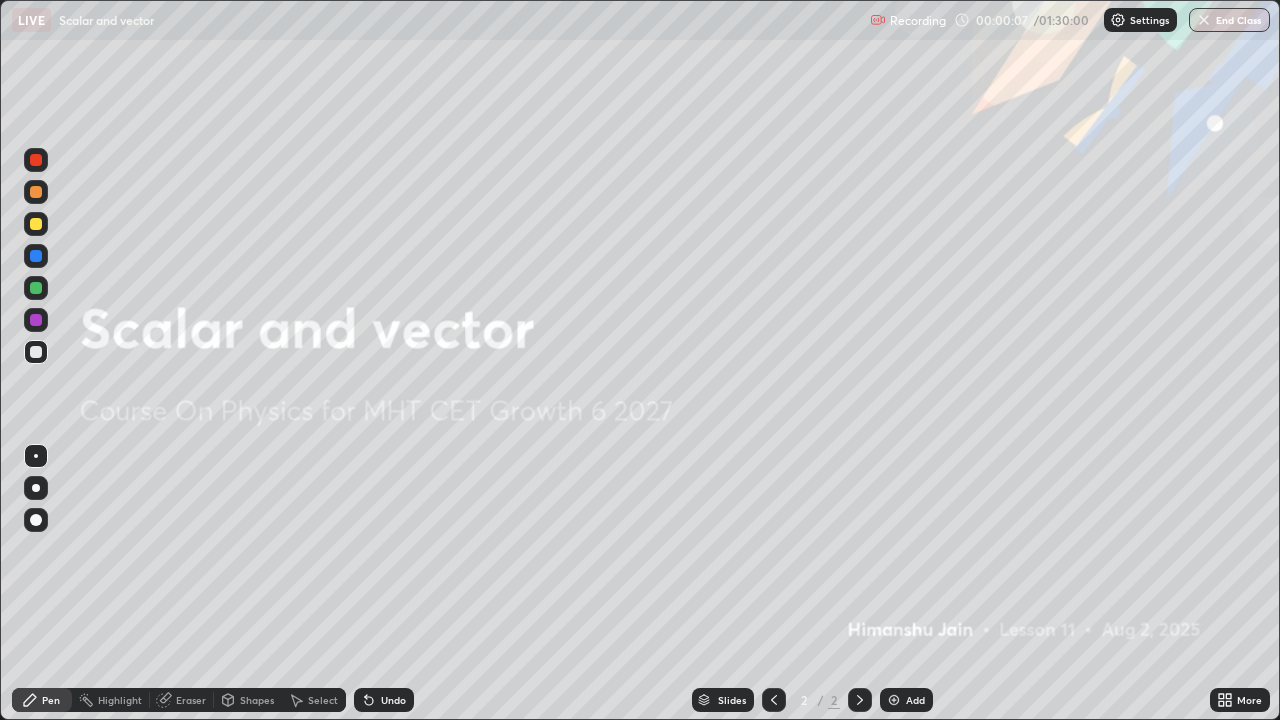 click on "Add" at bounding box center [906, 700] 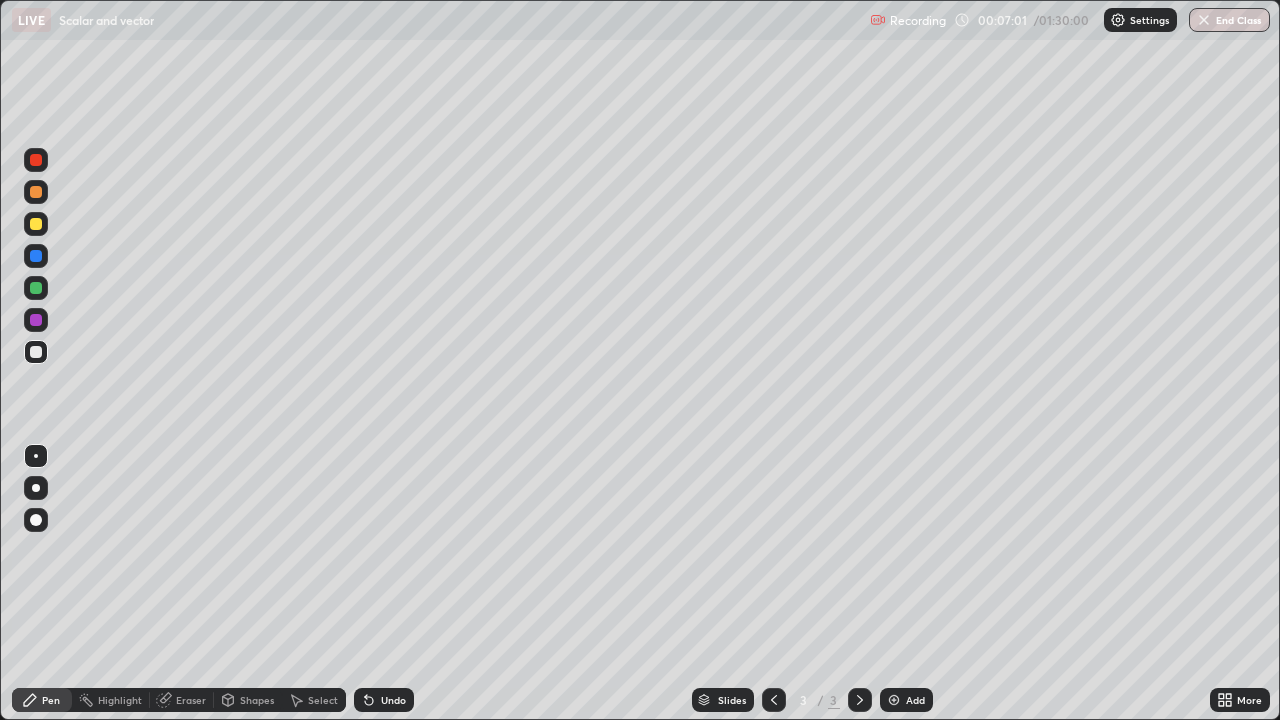 click on "Shapes" at bounding box center (257, 700) 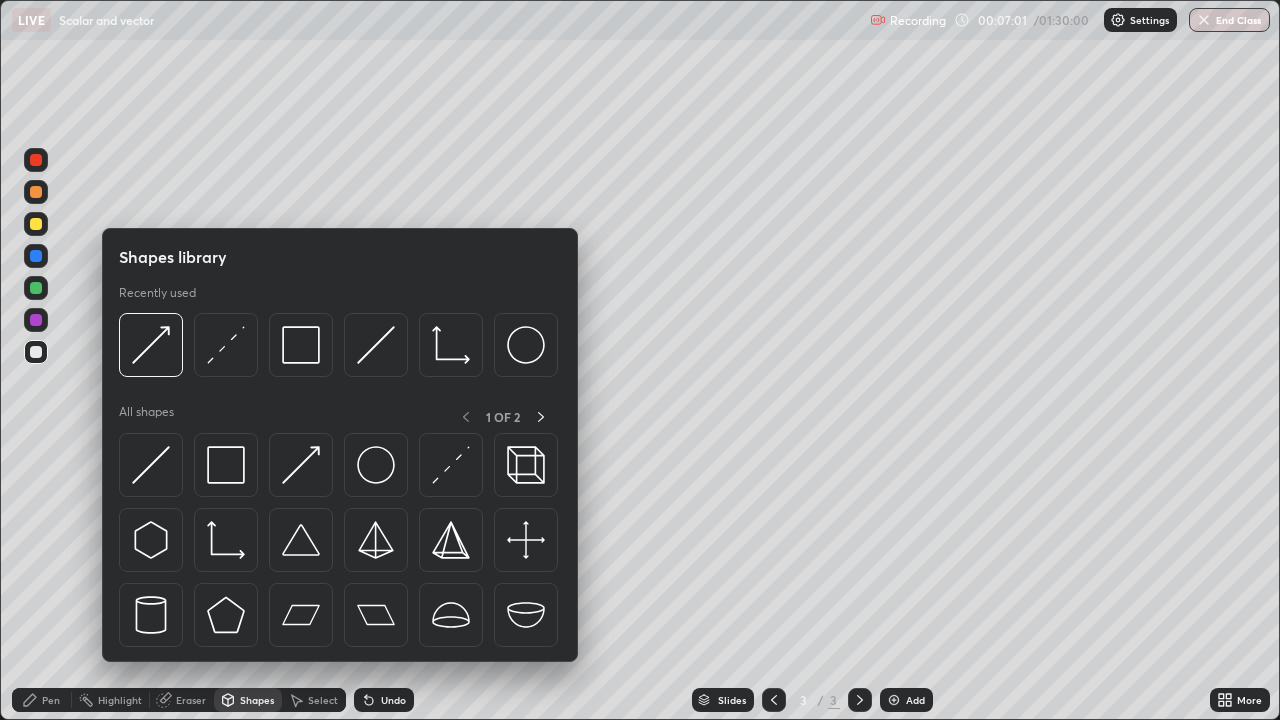 click at bounding box center (301, 465) 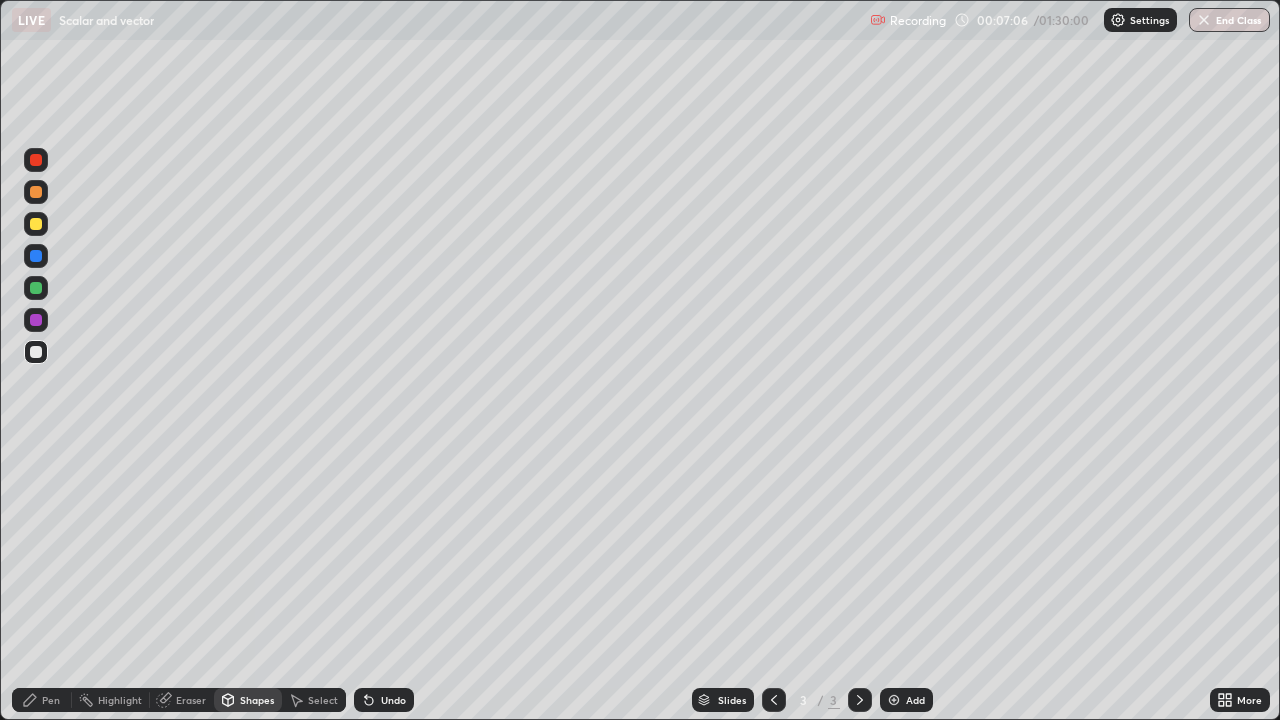click at bounding box center [36, 288] 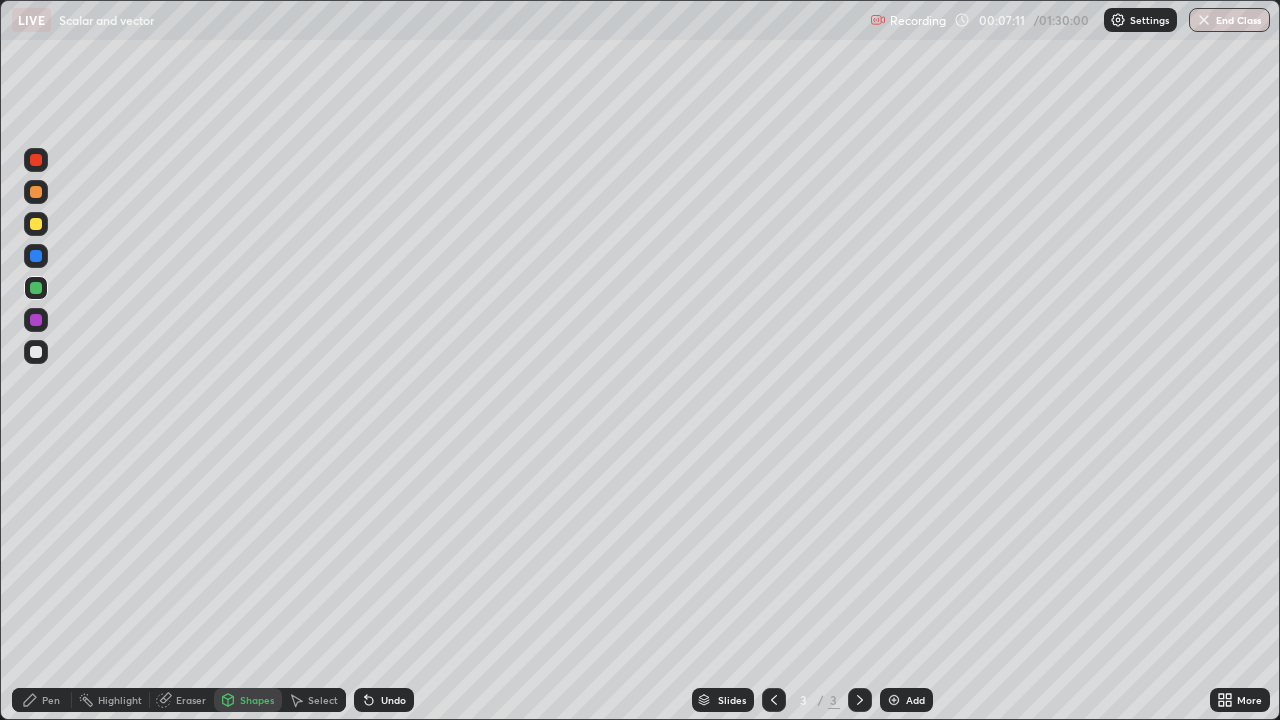 click at bounding box center [36, 192] 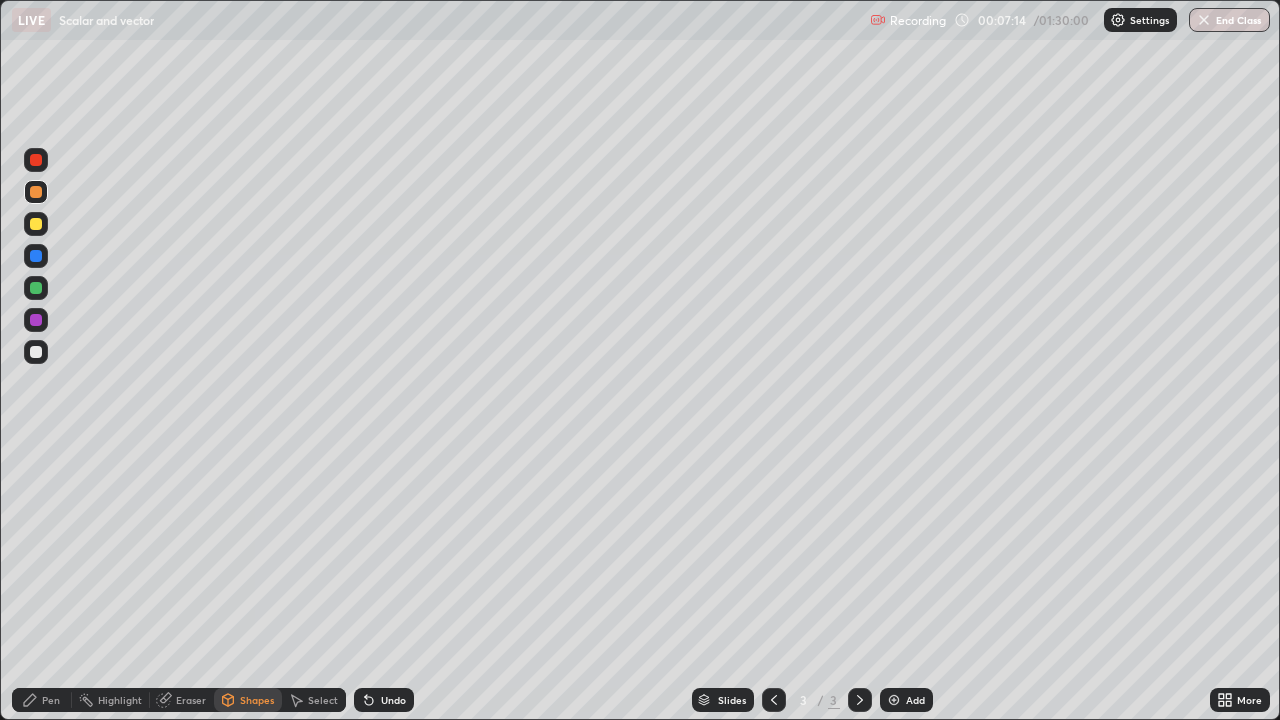 click on "Undo" at bounding box center (393, 700) 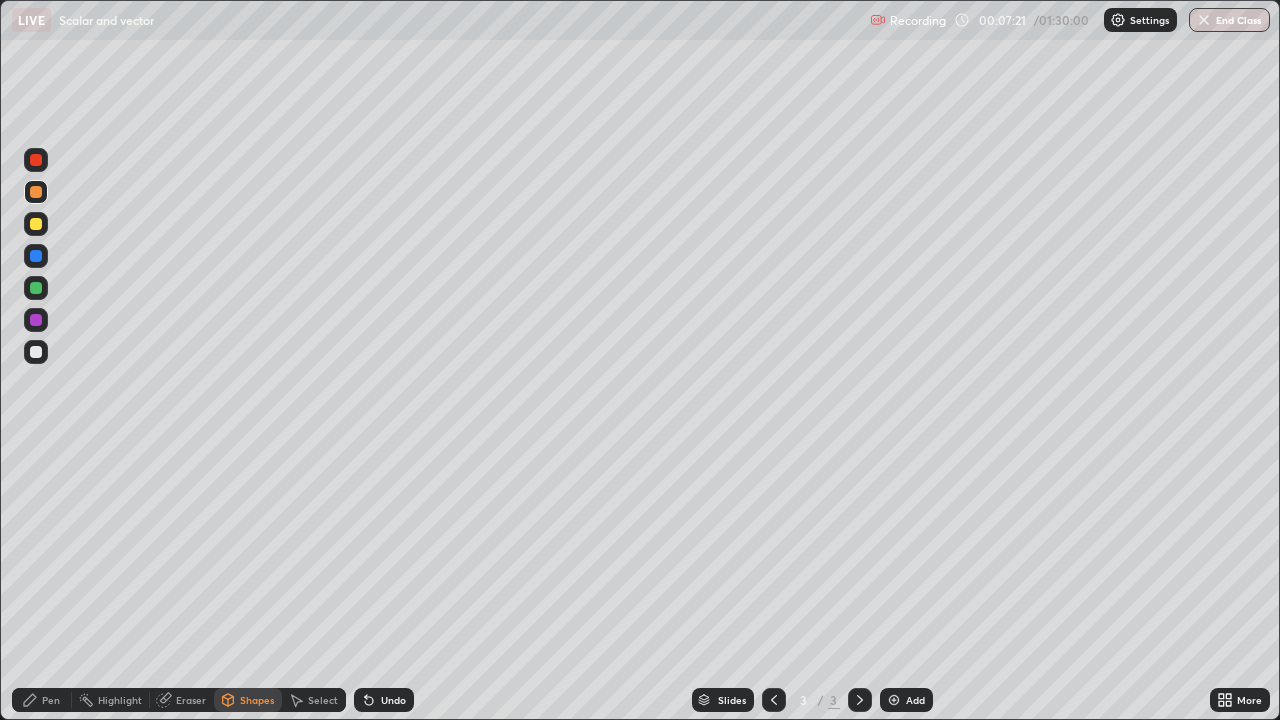 click at bounding box center (36, 352) 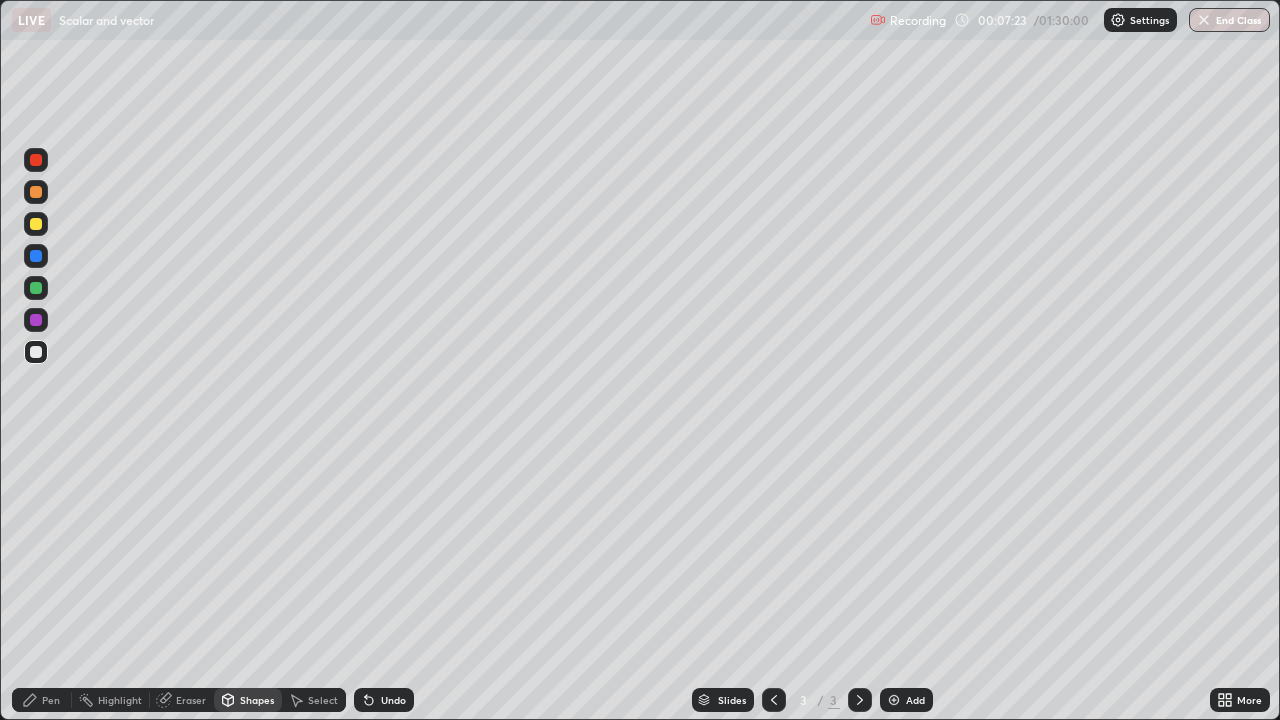 click on "Undo" at bounding box center [393, 700] 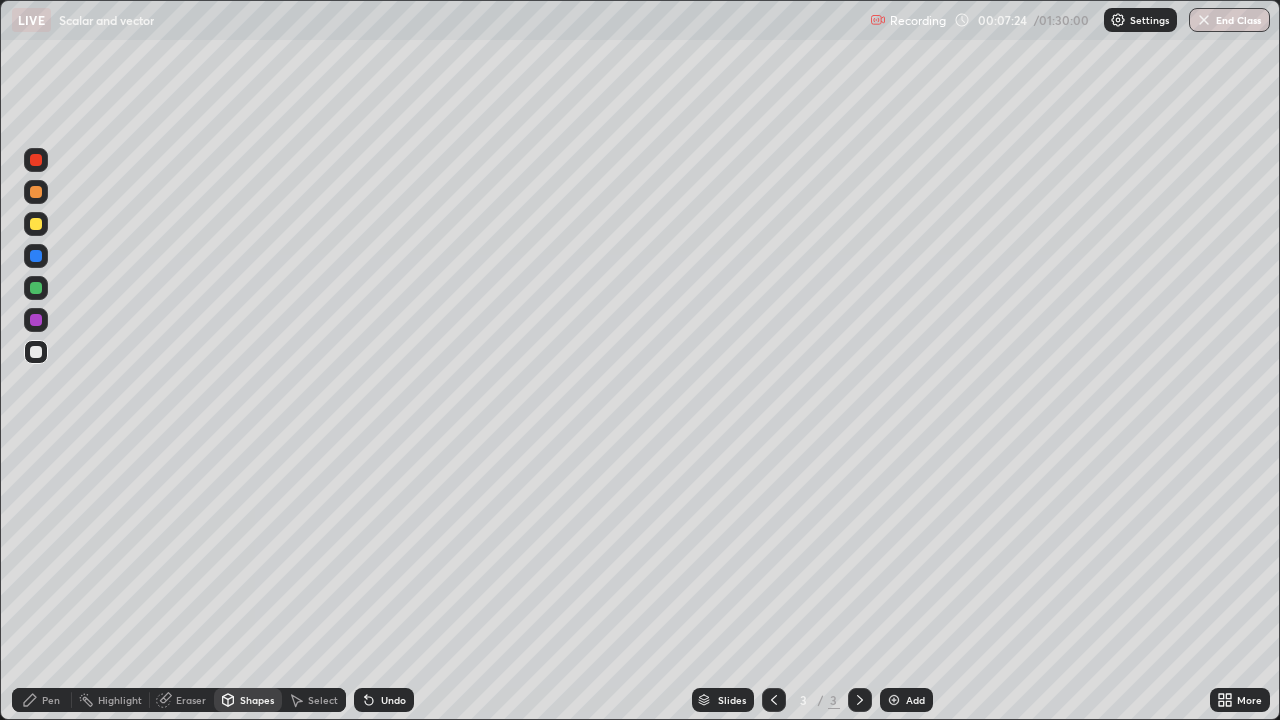 click on "Pen" at bounding box center [51, 700] 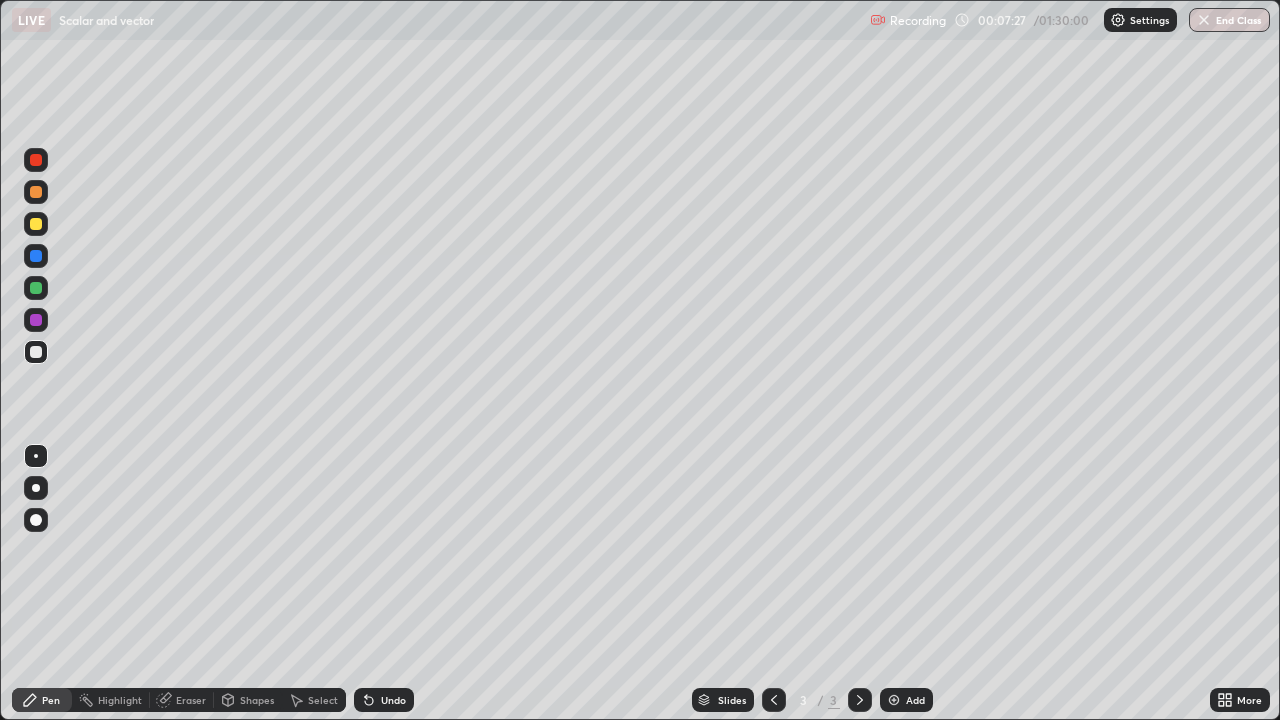 click on "Erase all" at bounding box center (36, 360) 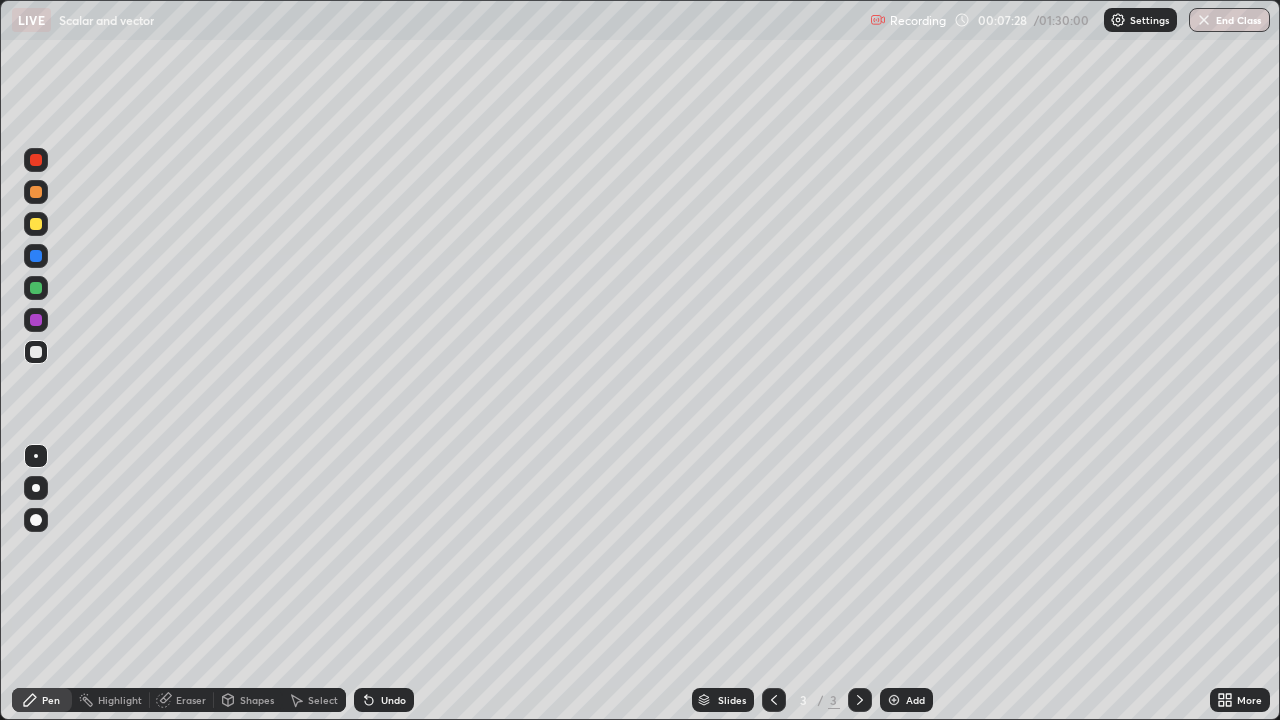 click at bounding box center [36, 288] 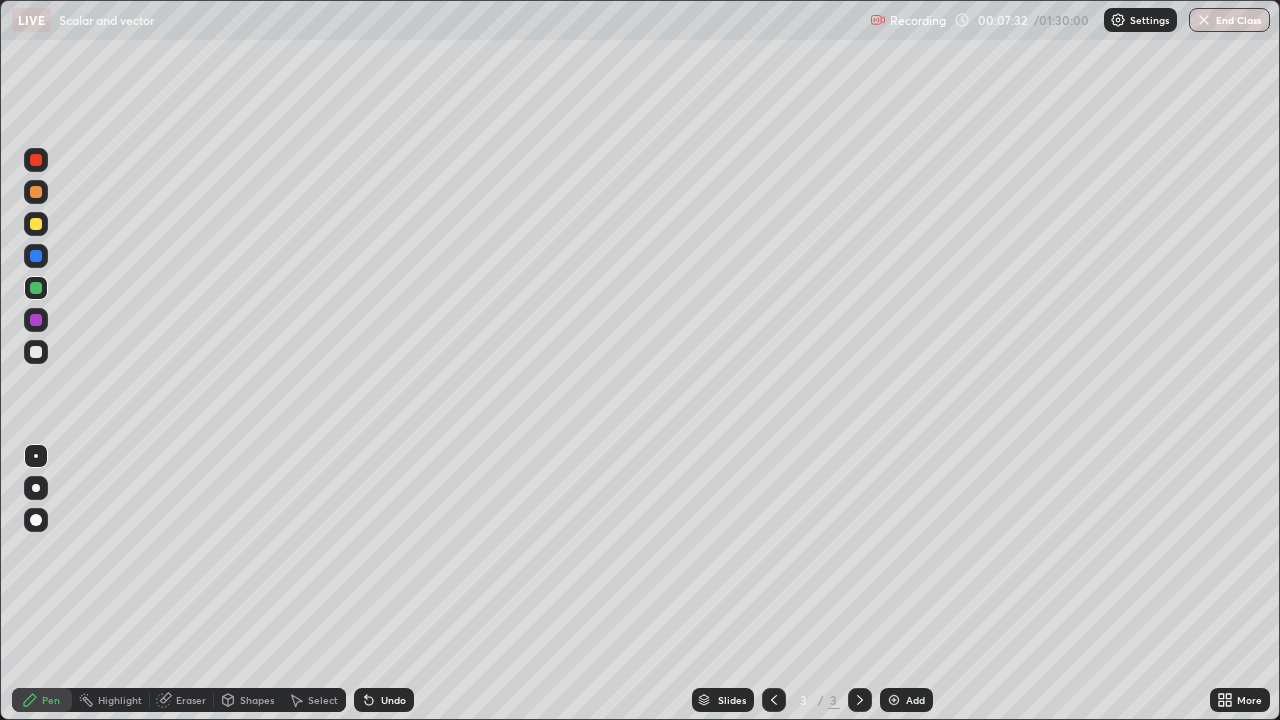 click at bounding box center (36, 192) 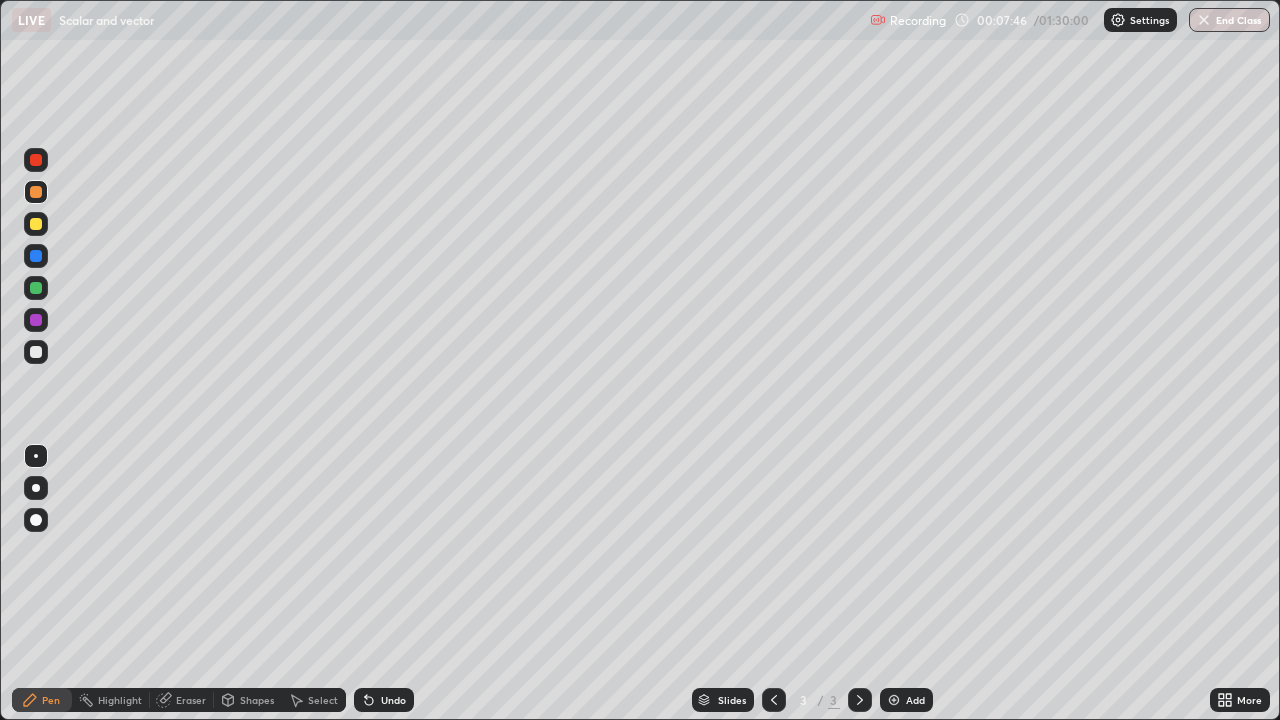click at bounding box center (36, 352) 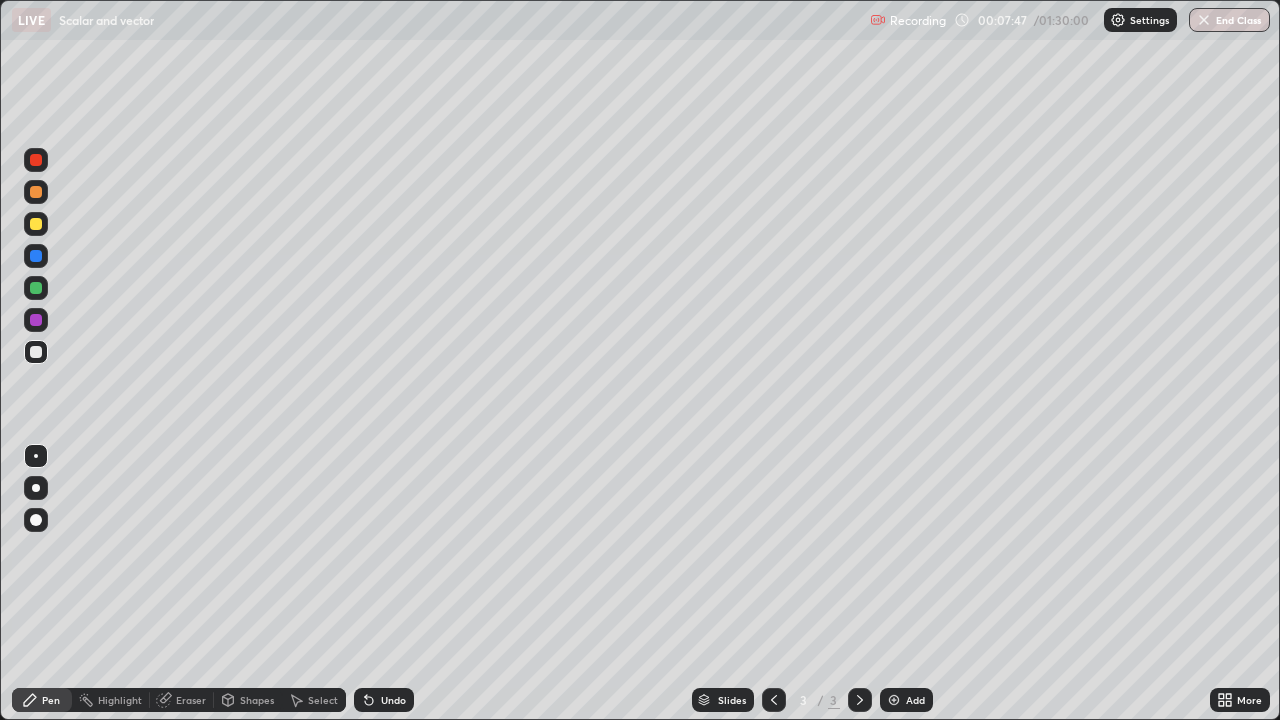 click on "Shapes" at bounding box center [257, 700] 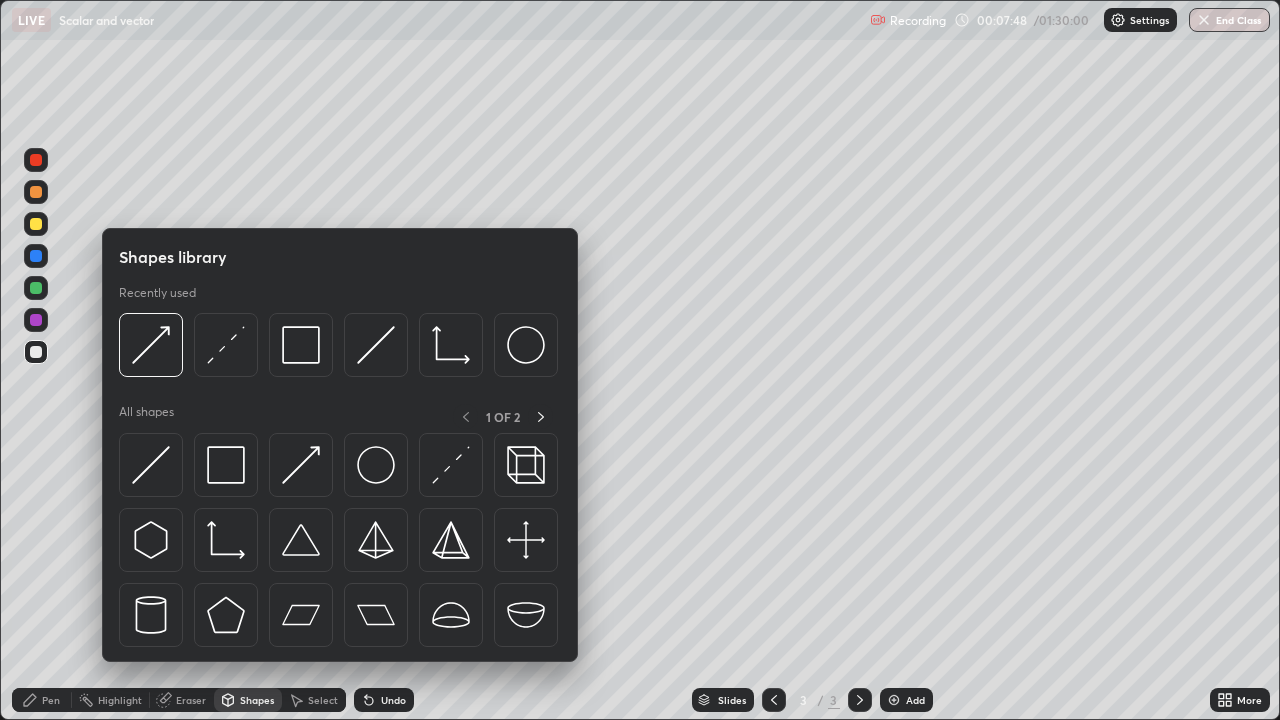 click at bounding box center [226, 345] 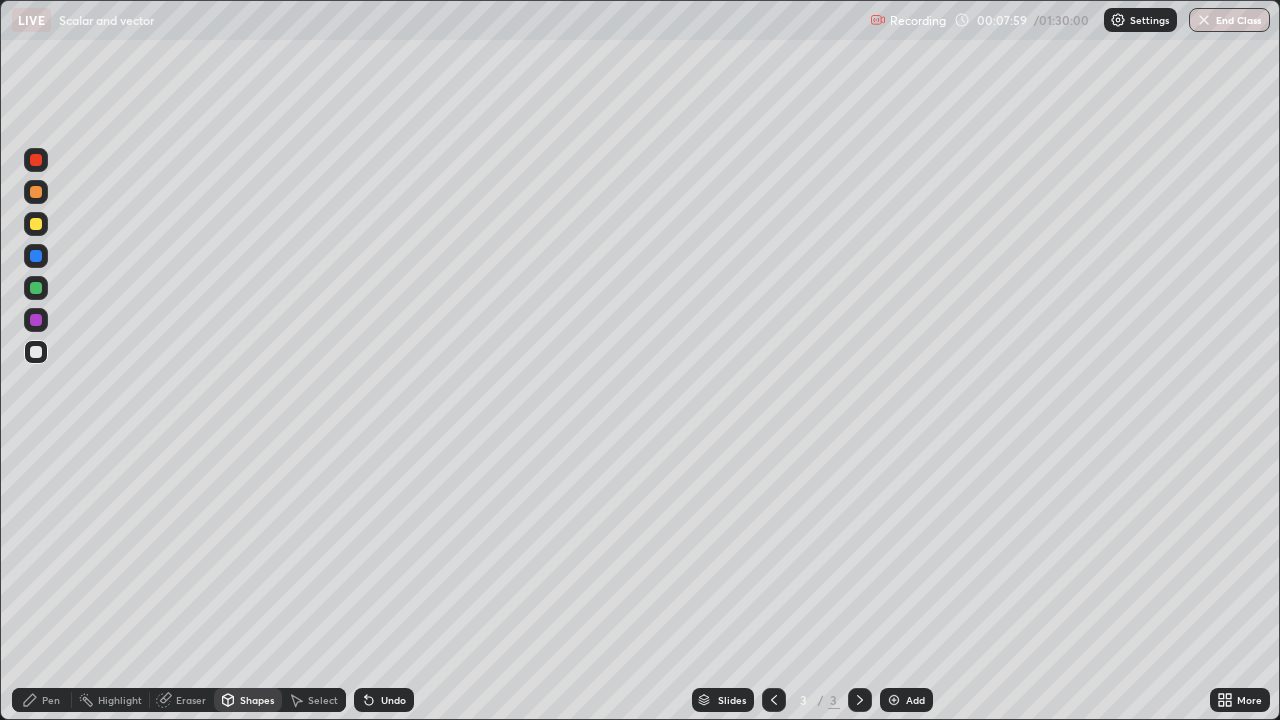 click on "Undo" at bounding box center [393, 700] 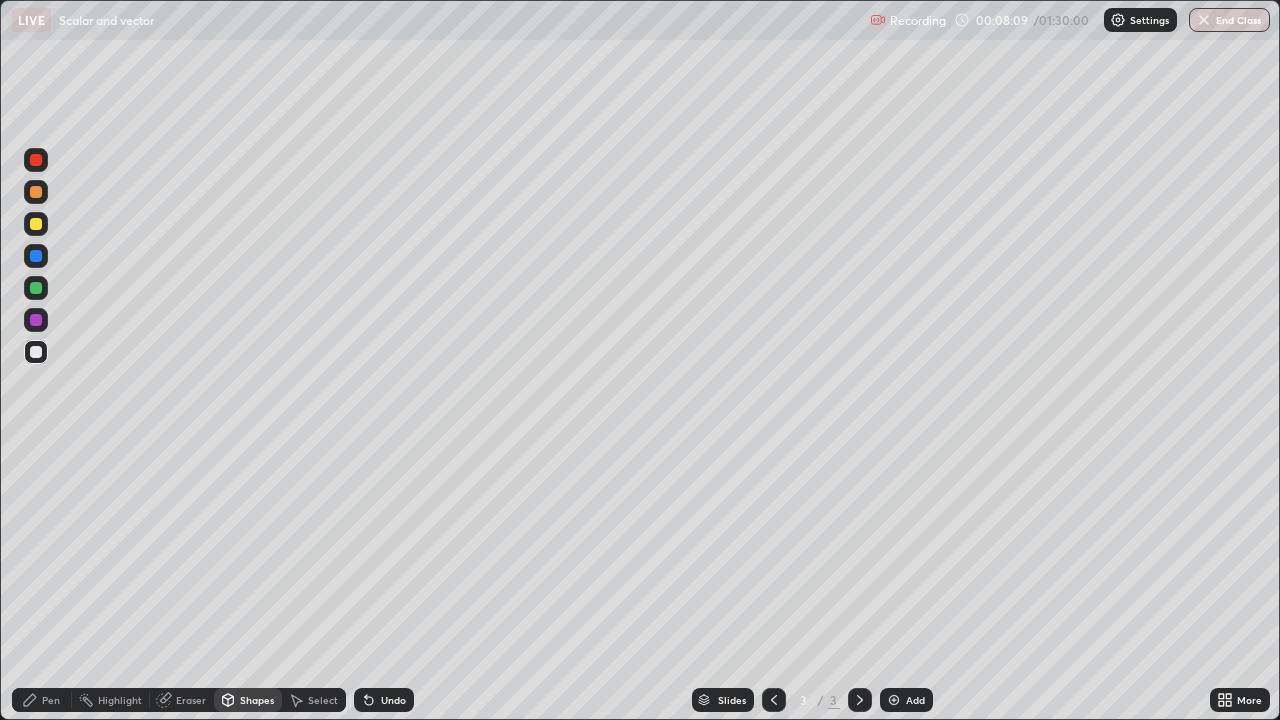 click 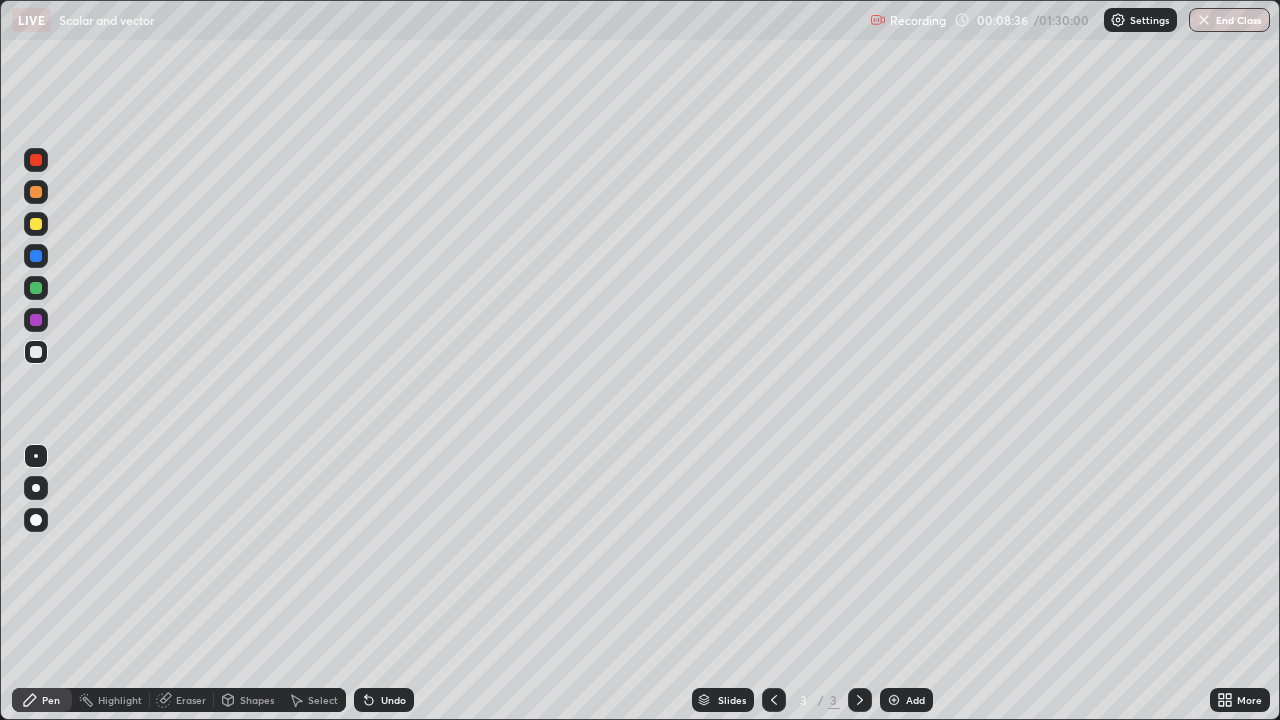 click at bounding box center (36, 192) 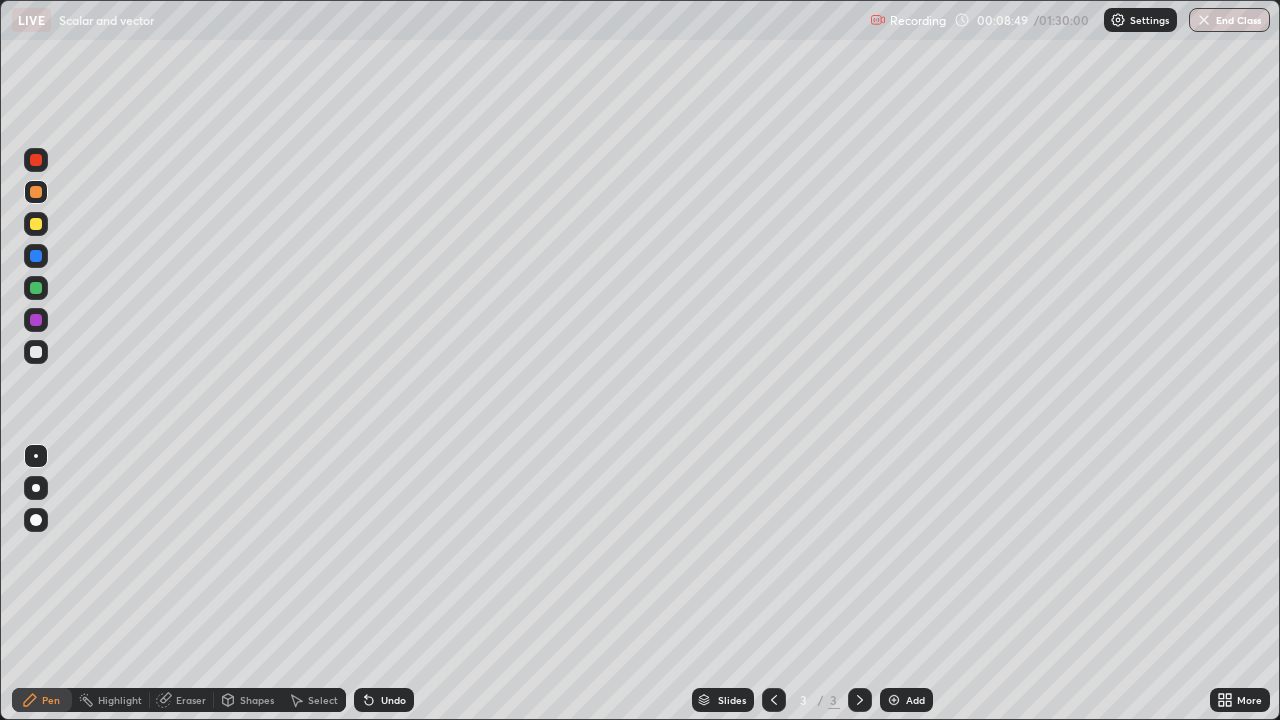 click on "Undo" at bounding box center [384, 700] 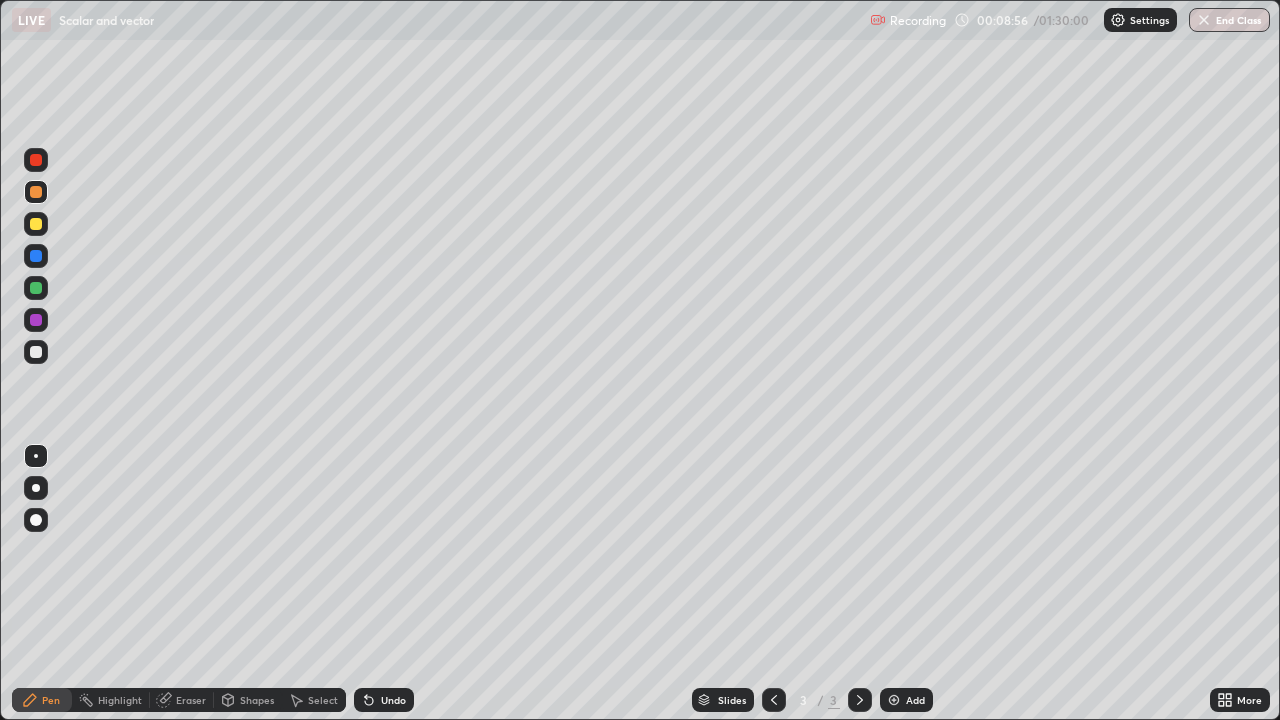 click on "Undo" at bounding box center (393, 700) 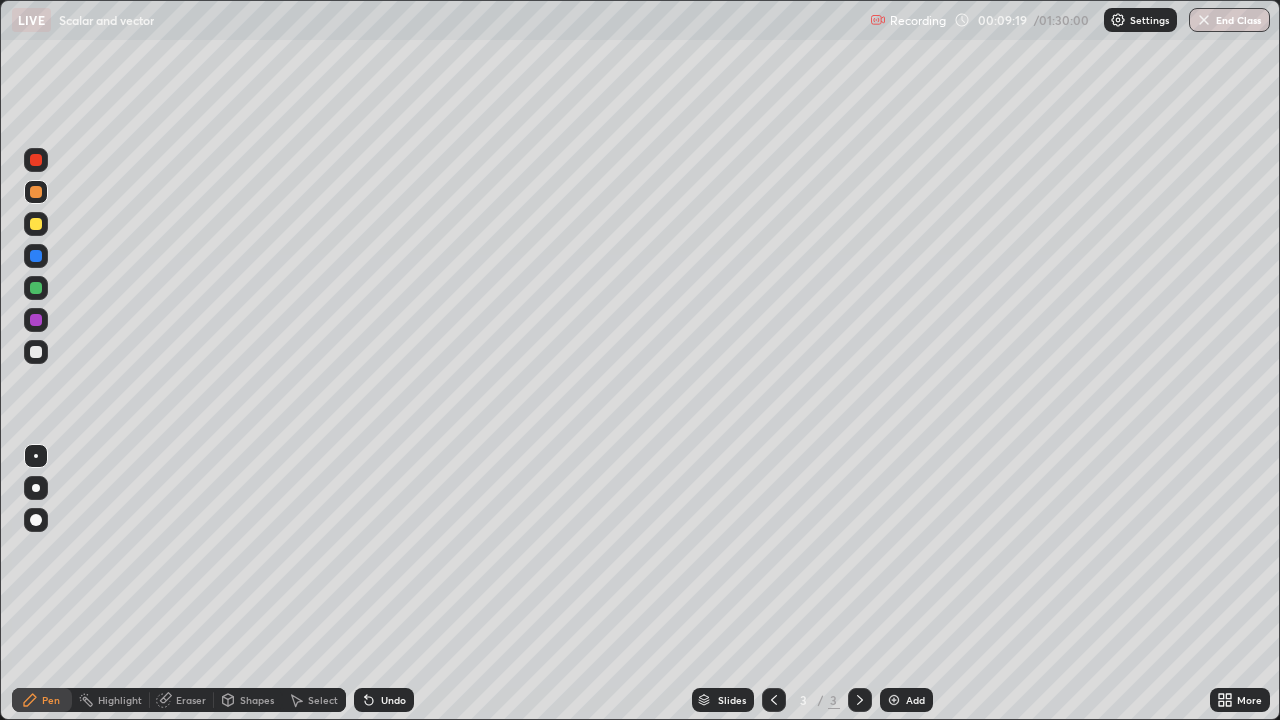 click on "Undo" at bounding box center (384, 700) 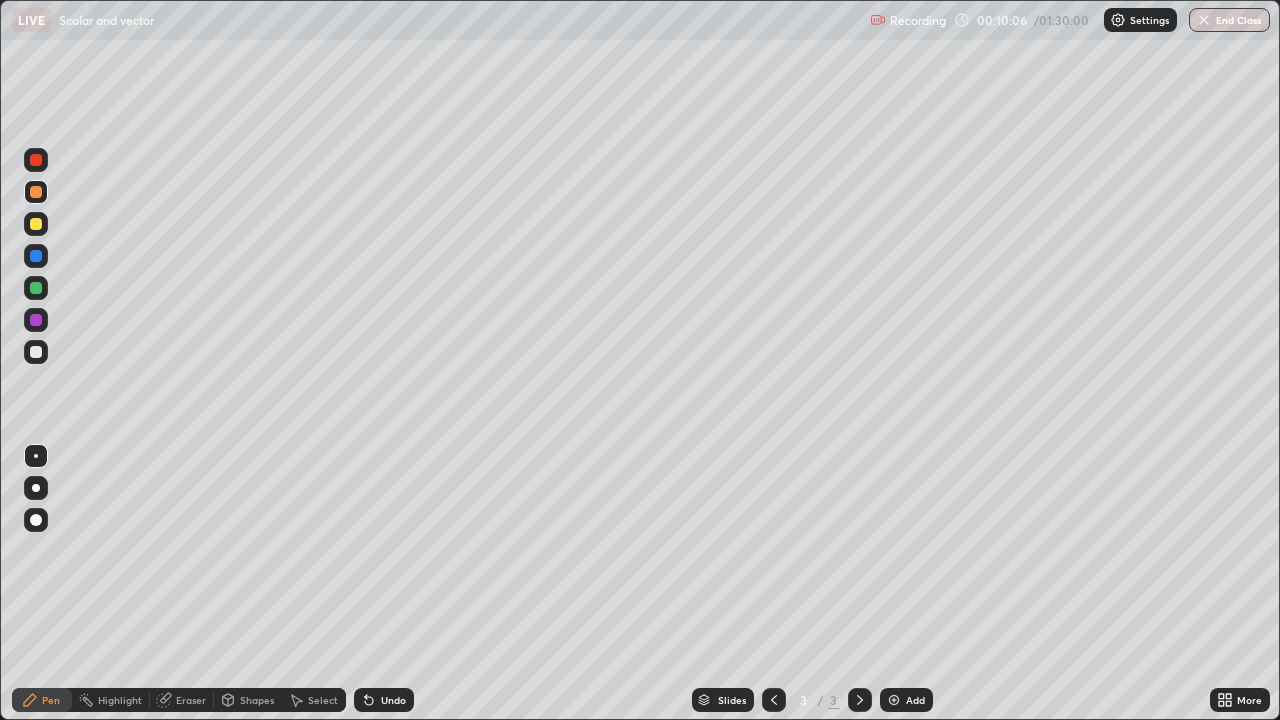 click on "Undo" at bounding box center (393, 700) 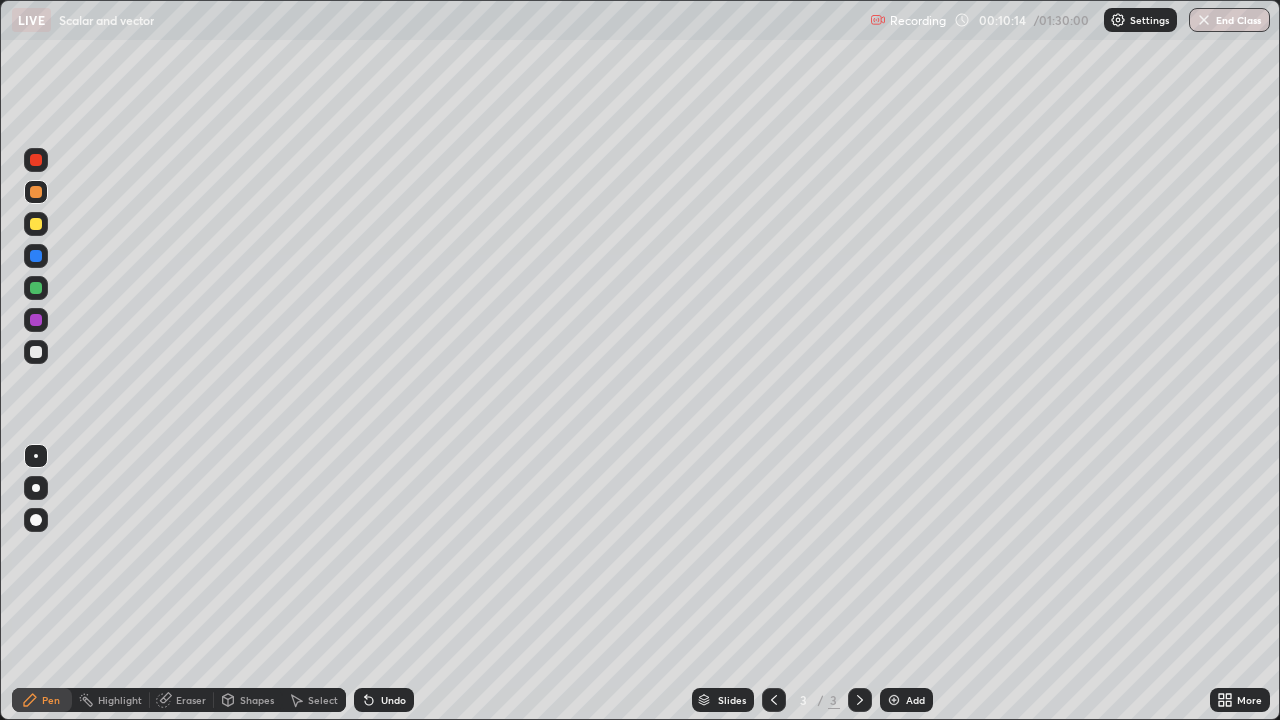 click on "Undo" at bounding box center (384, 700) 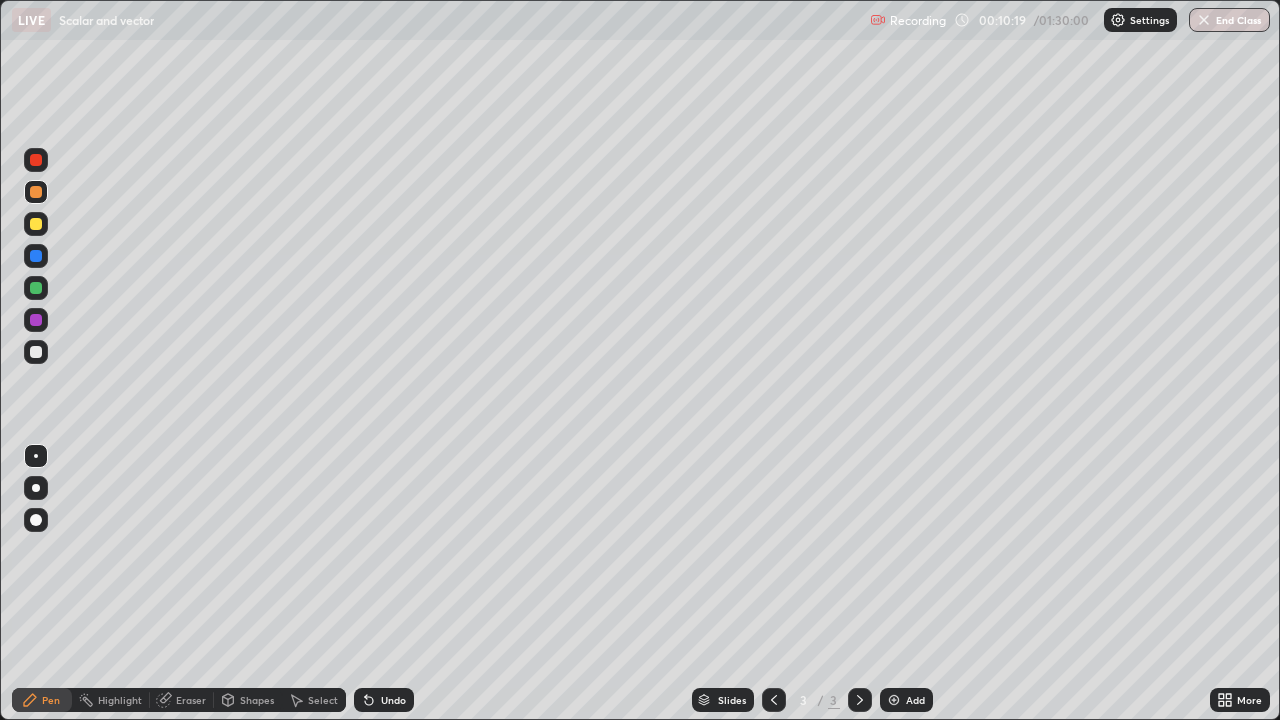 click on "Eraser" at bounding box center (191, 700) 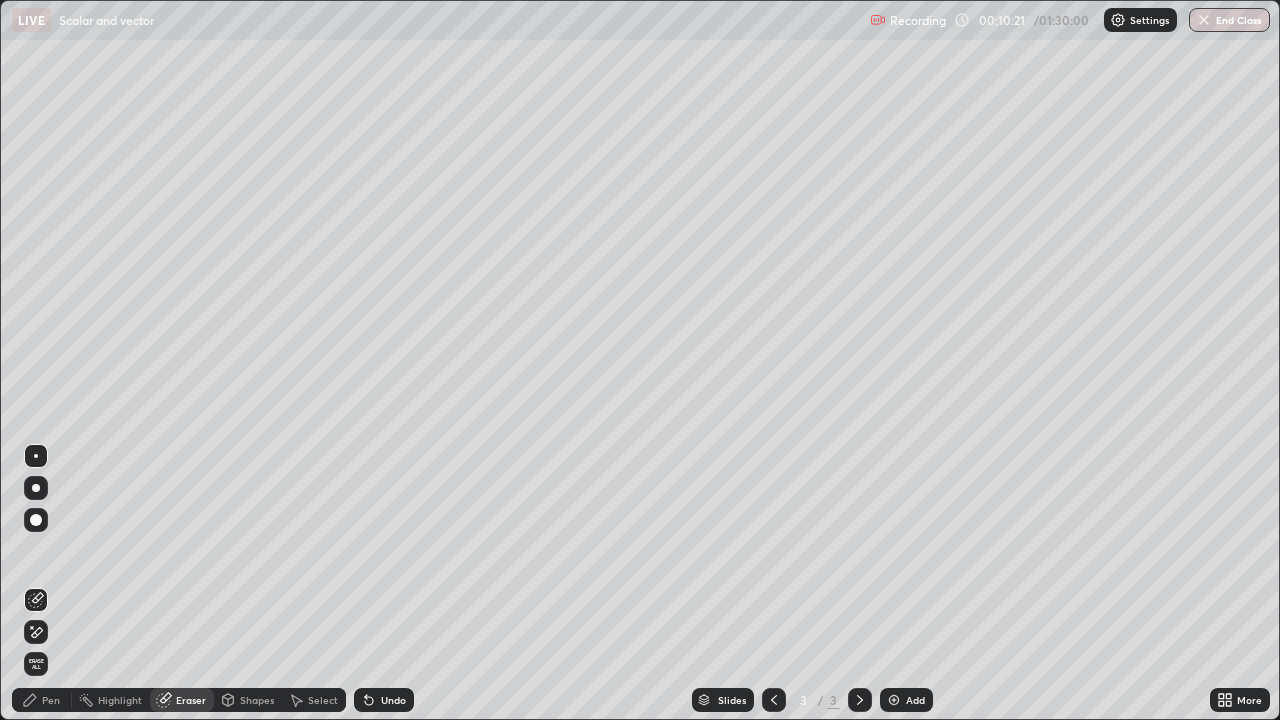 click on "Pen" at bounding box center (42, 700) 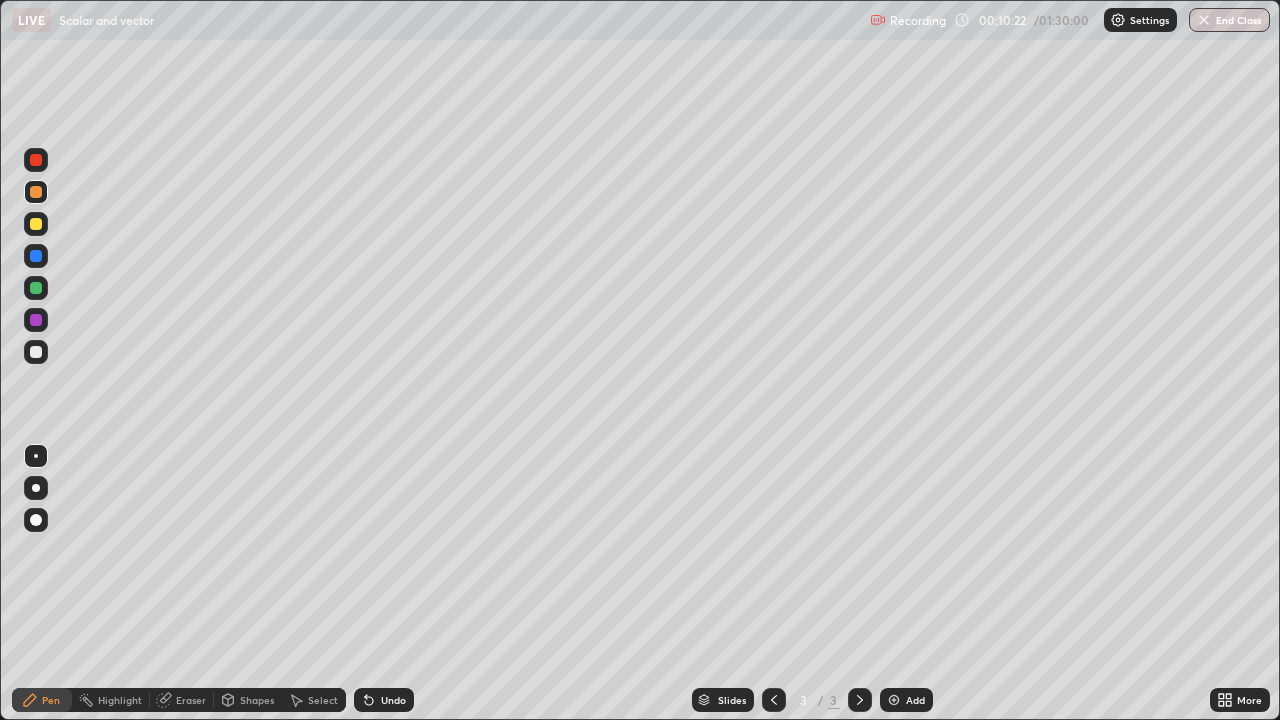 click at bounding box center [36, 288] 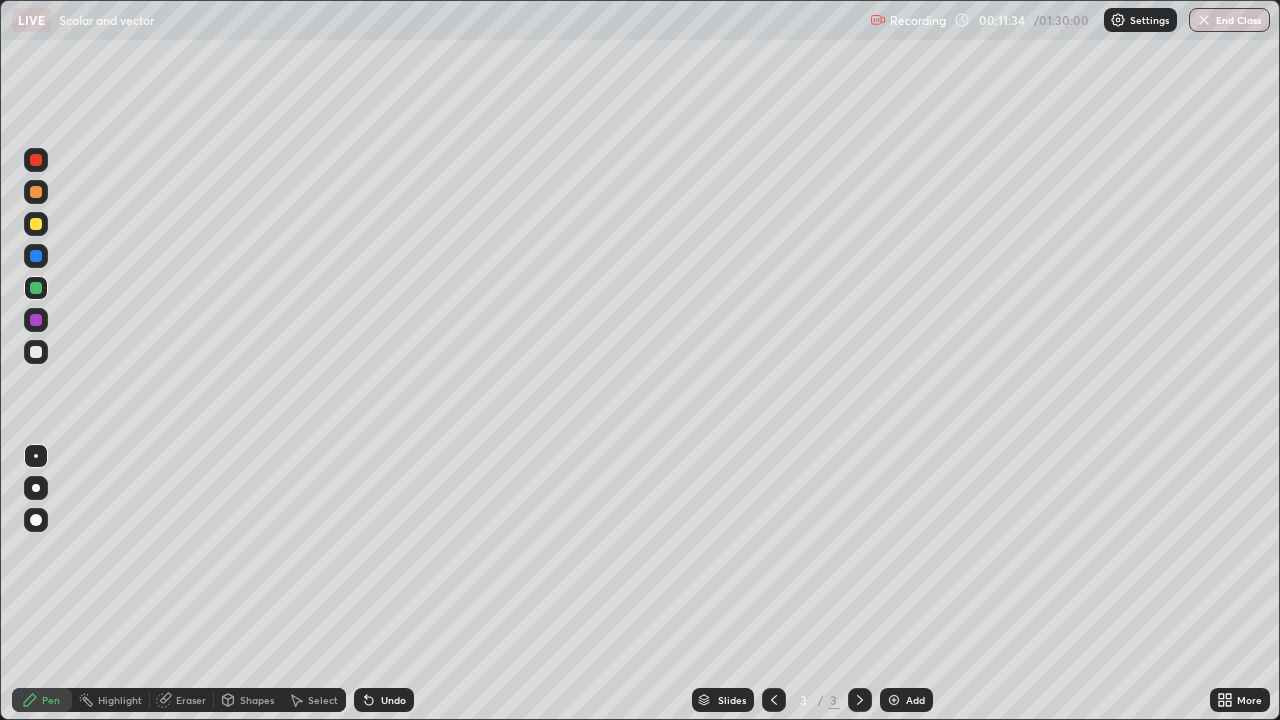 click at bounding box center [36, 320] 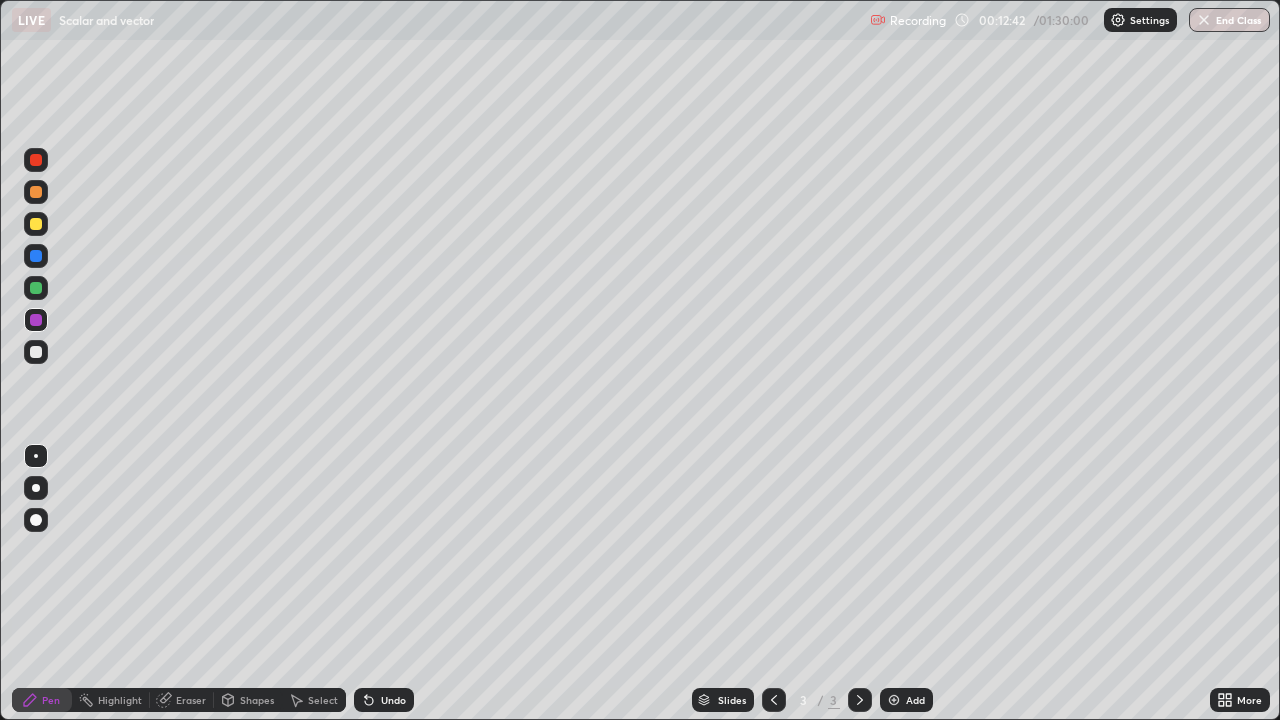 click at bounding box center [36, 224] 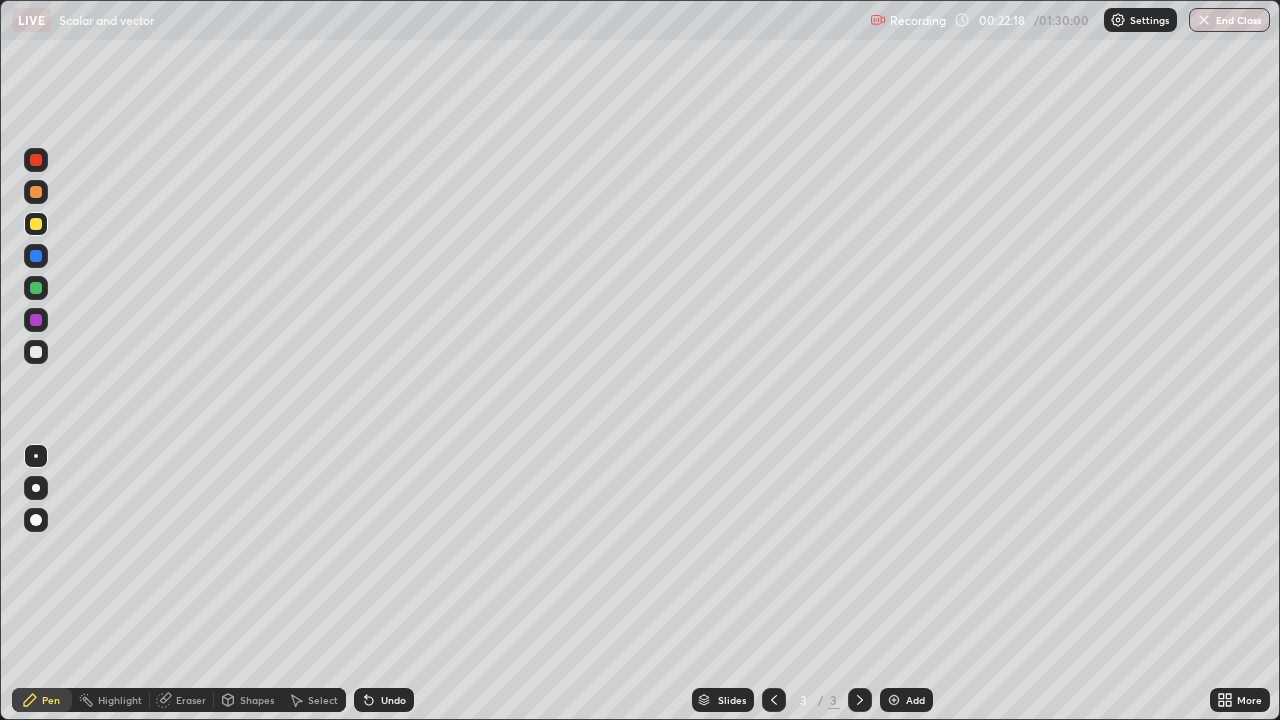 click at bounding box center [36, 288] 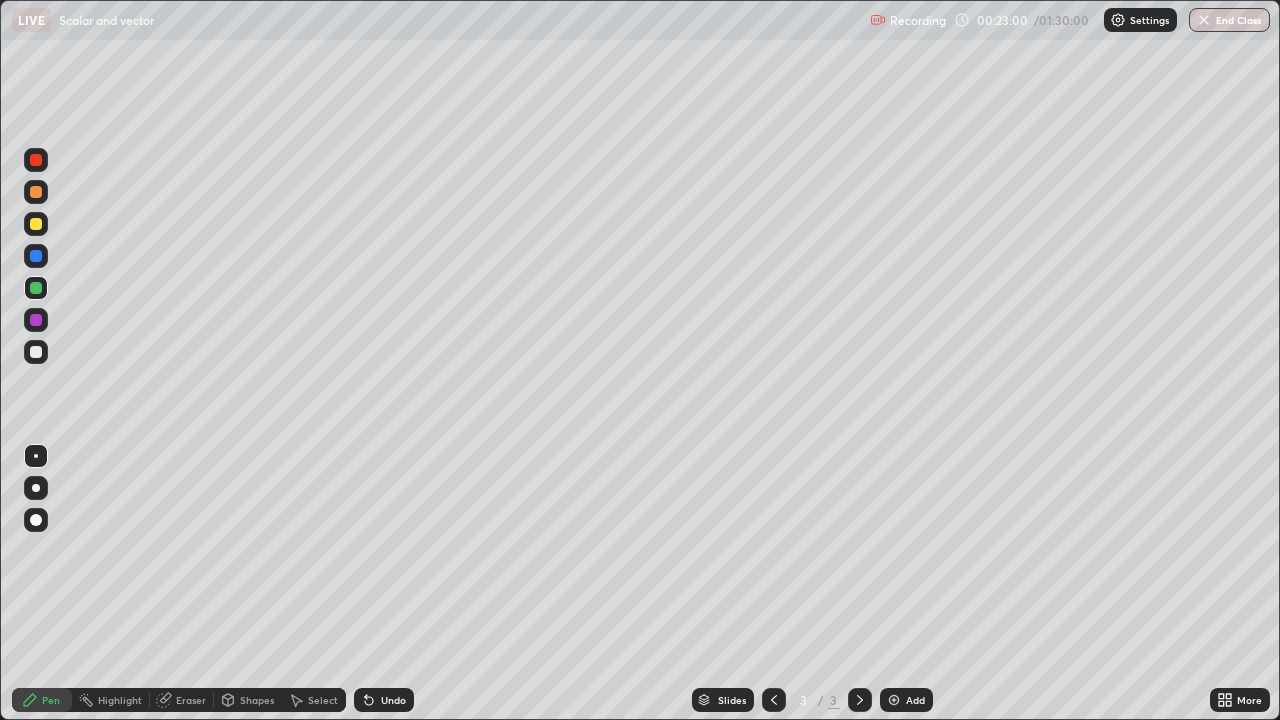 click on "Undo" at bounding box center (393, 700) 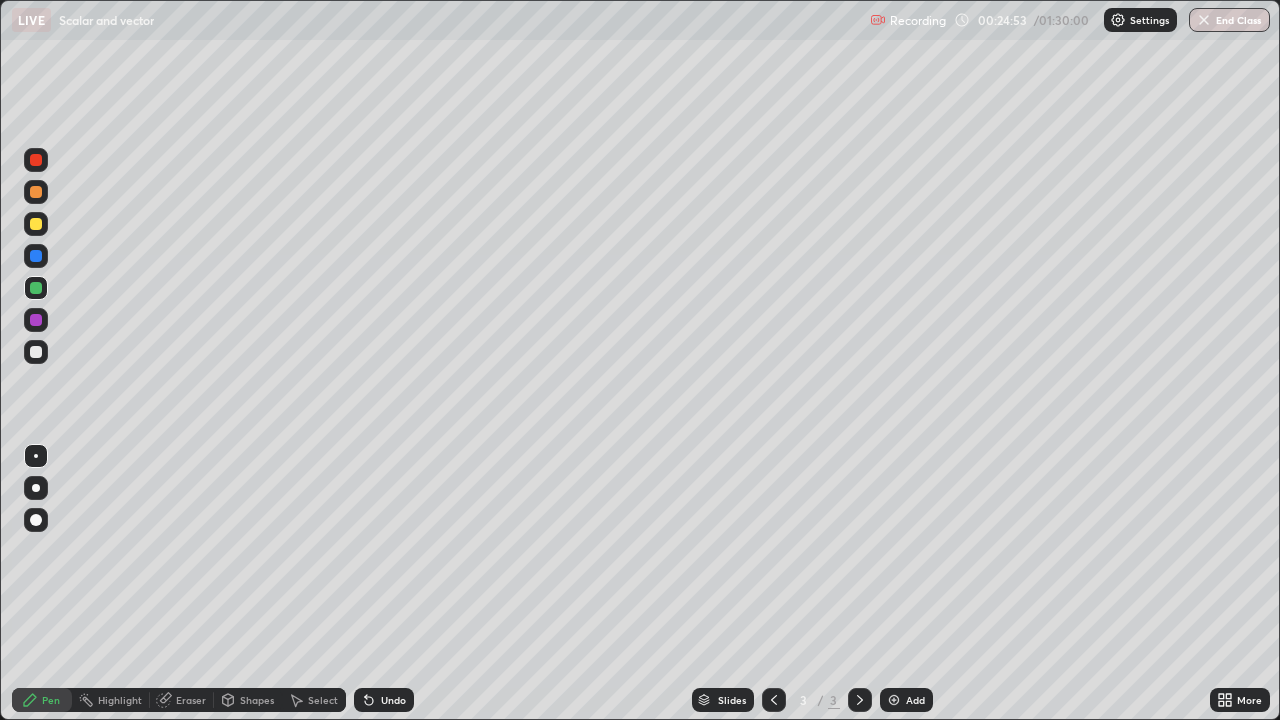 click on "Slides 3 / 3 Add" at bounding box center [812, 700] 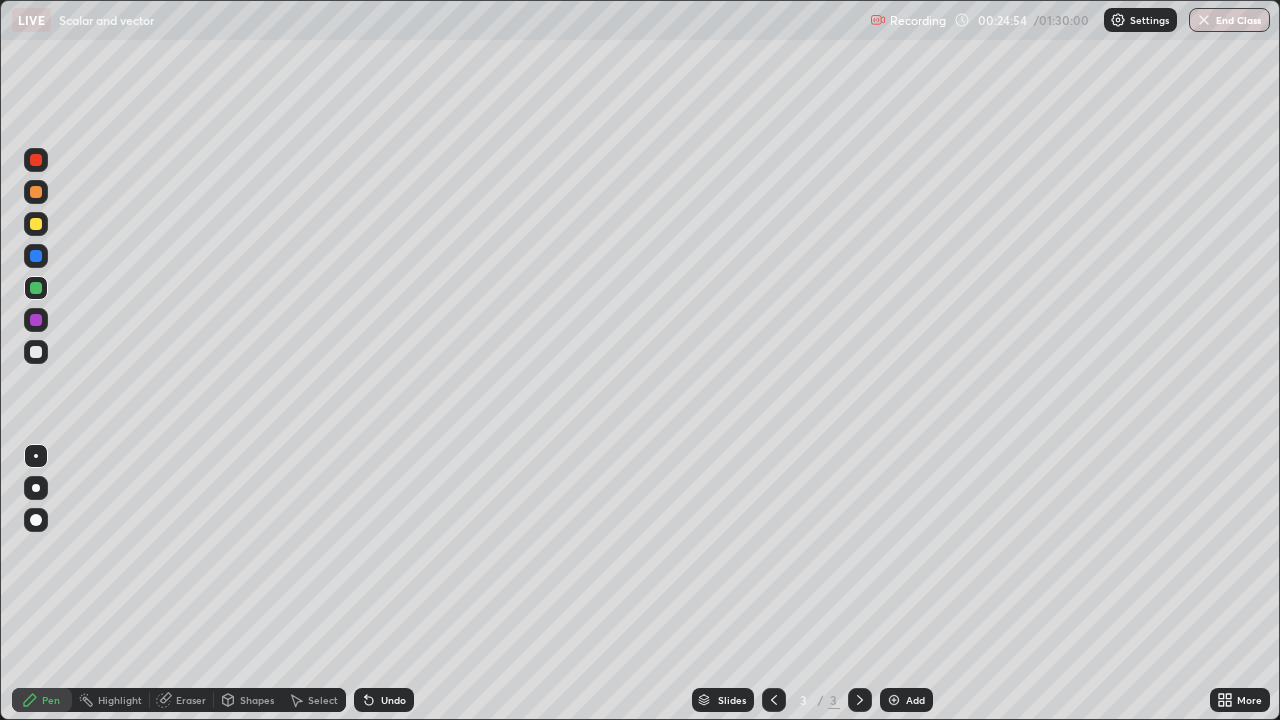 click on "Add" at bounding box center (915, 700) 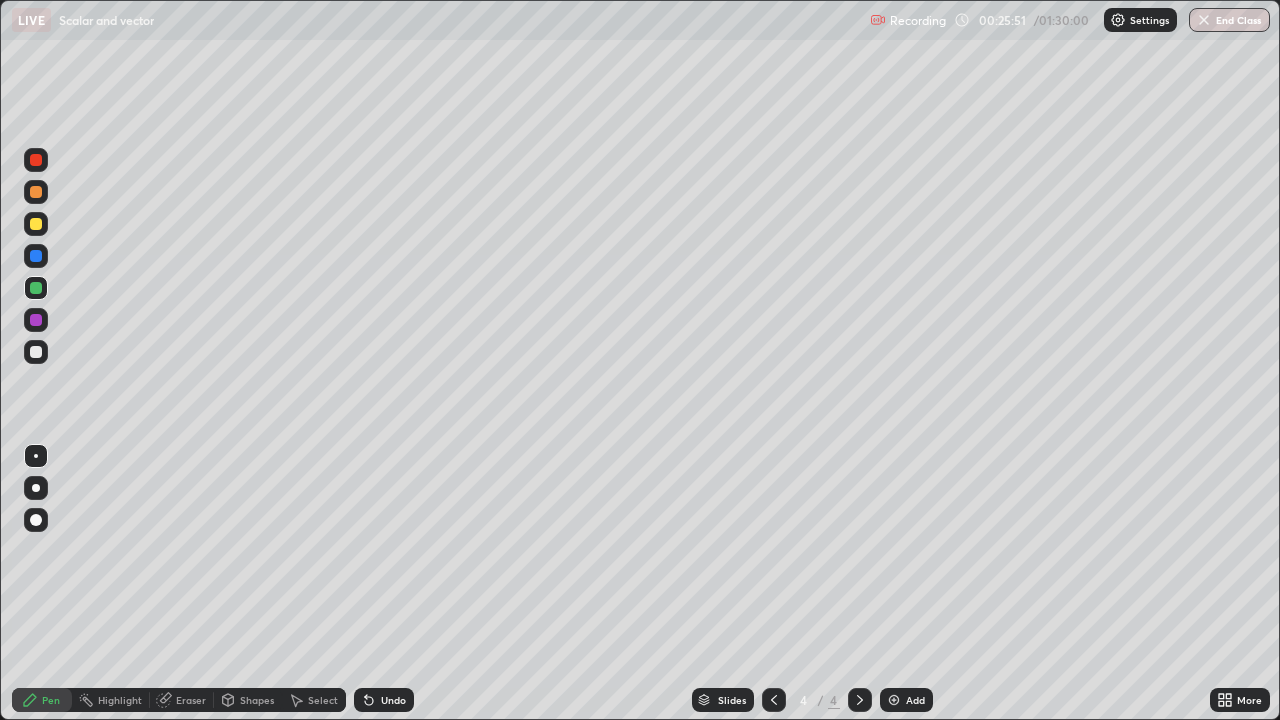 click at bounding box center [36, 352] 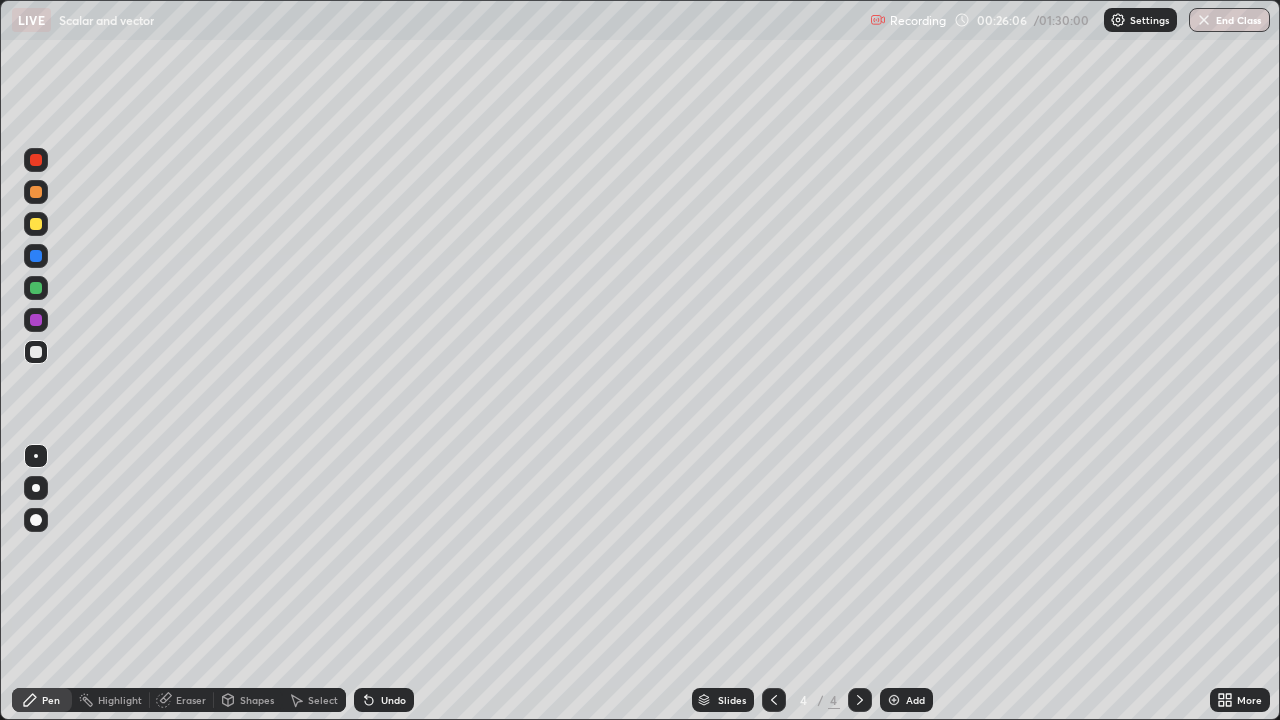 click on "Slides" at bounding box center (723, 700) 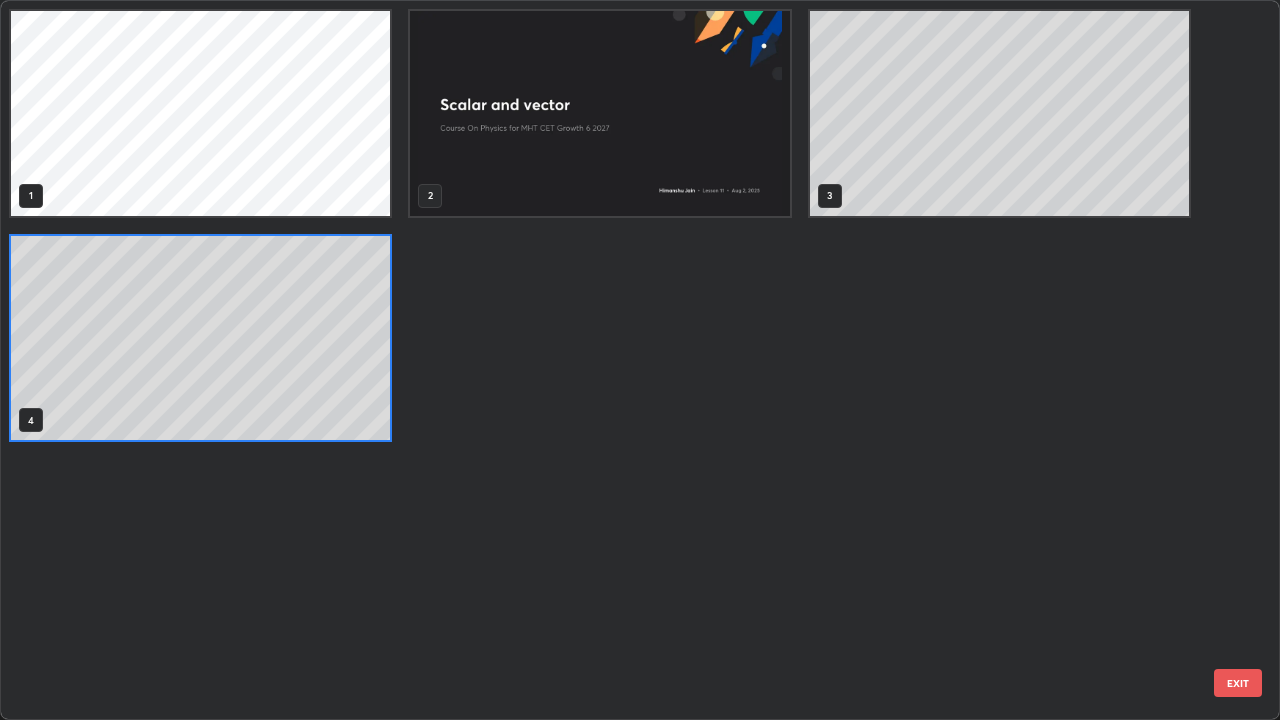 scroll, scrollTop: 7, scrollLeft: 11, axis: both 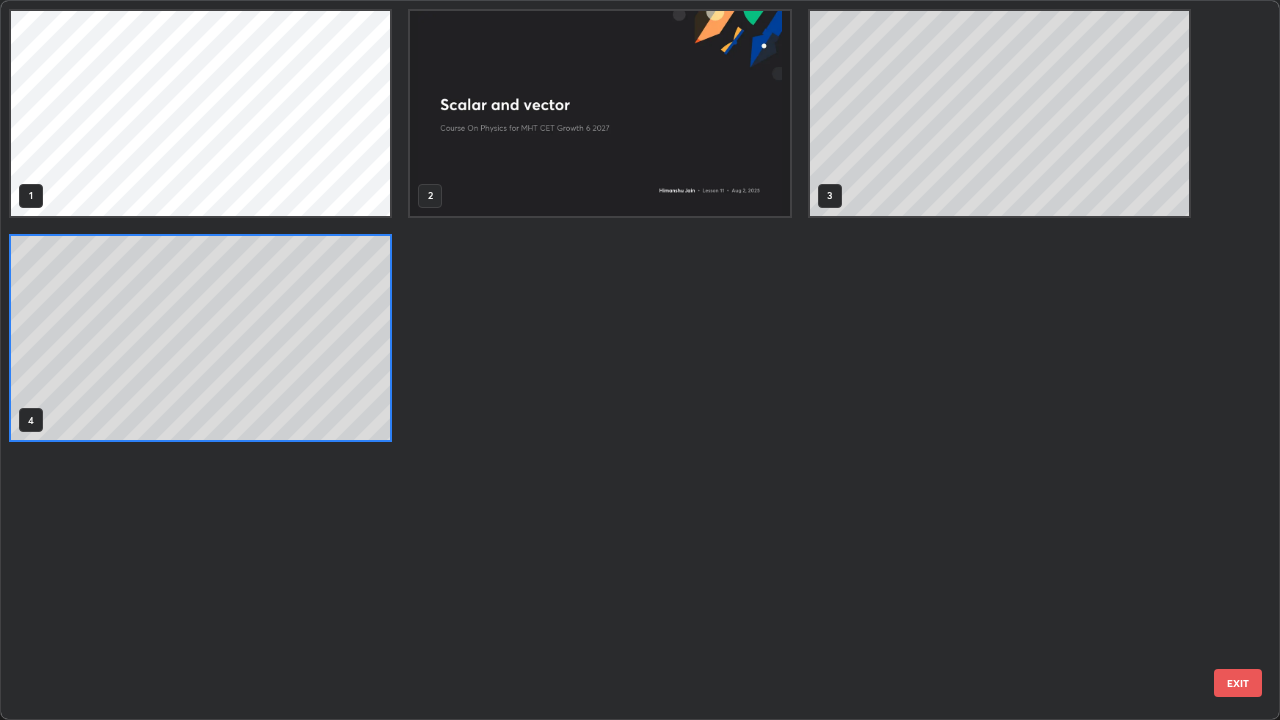 click on "1 2 3 4" at bounding box center [622, 360] 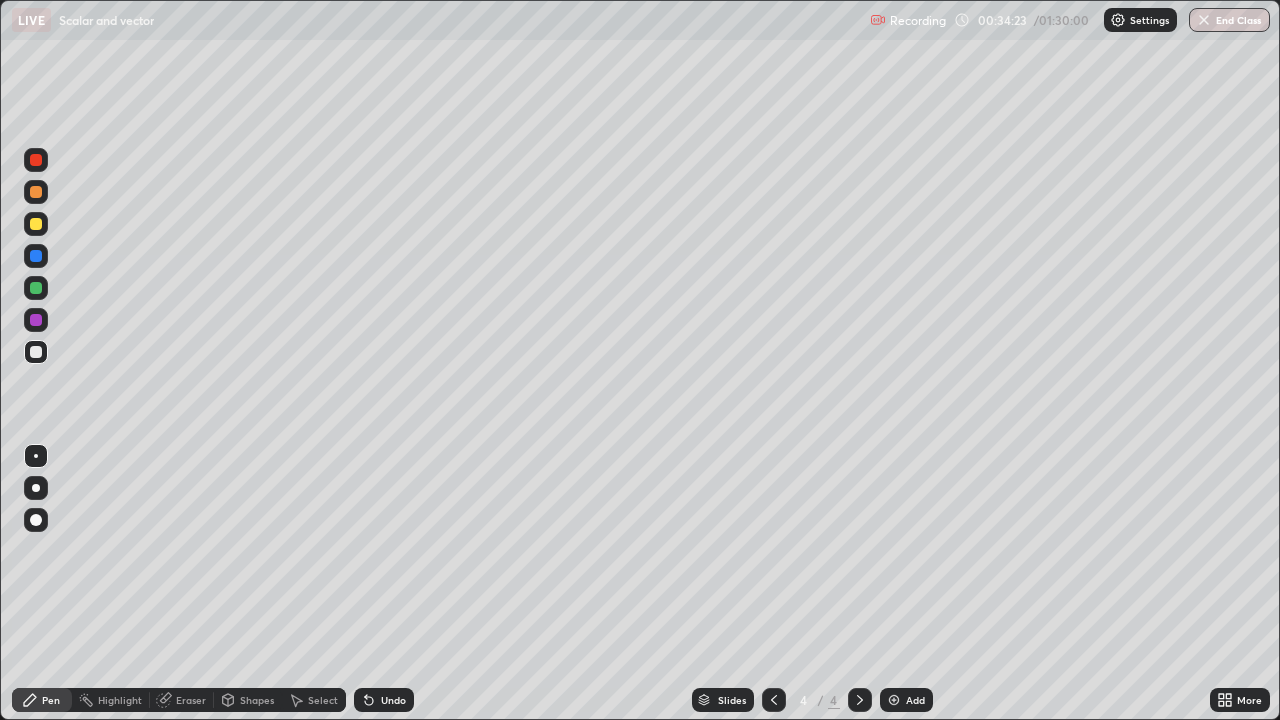 click on "Undo" at bounding box center [384, 700] 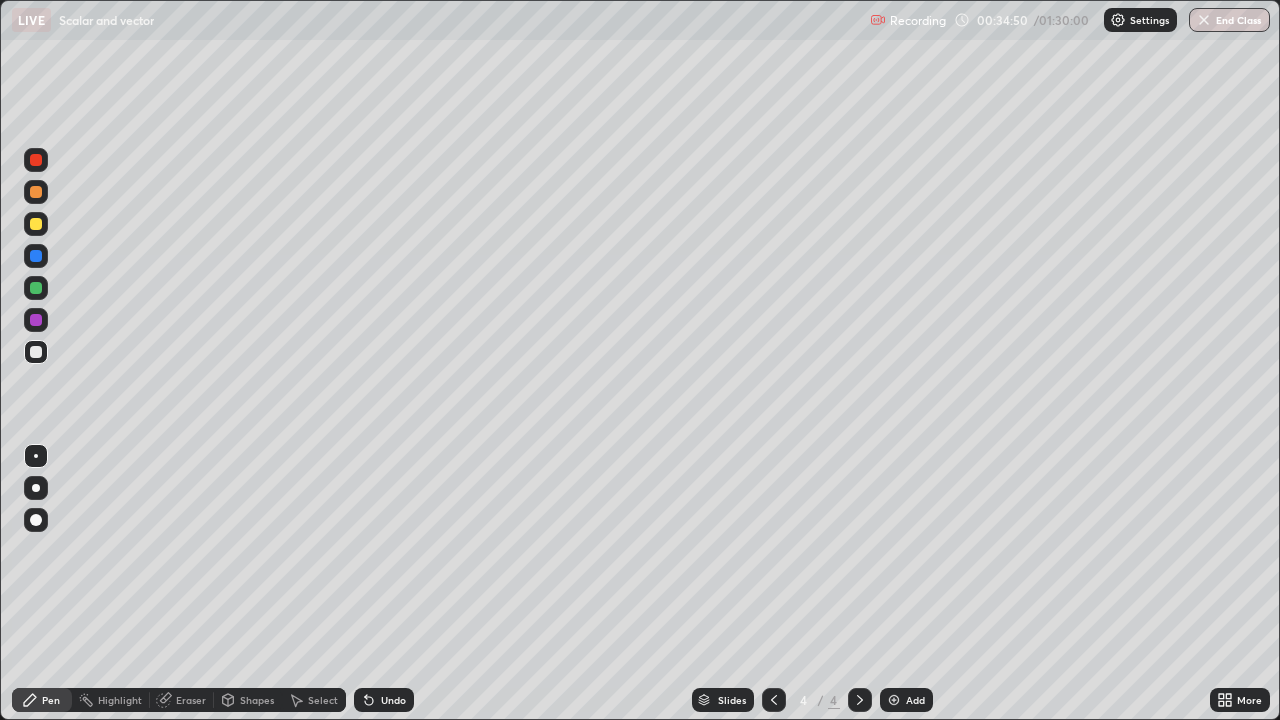 click on "Undo" at bounding box center (384, 700) 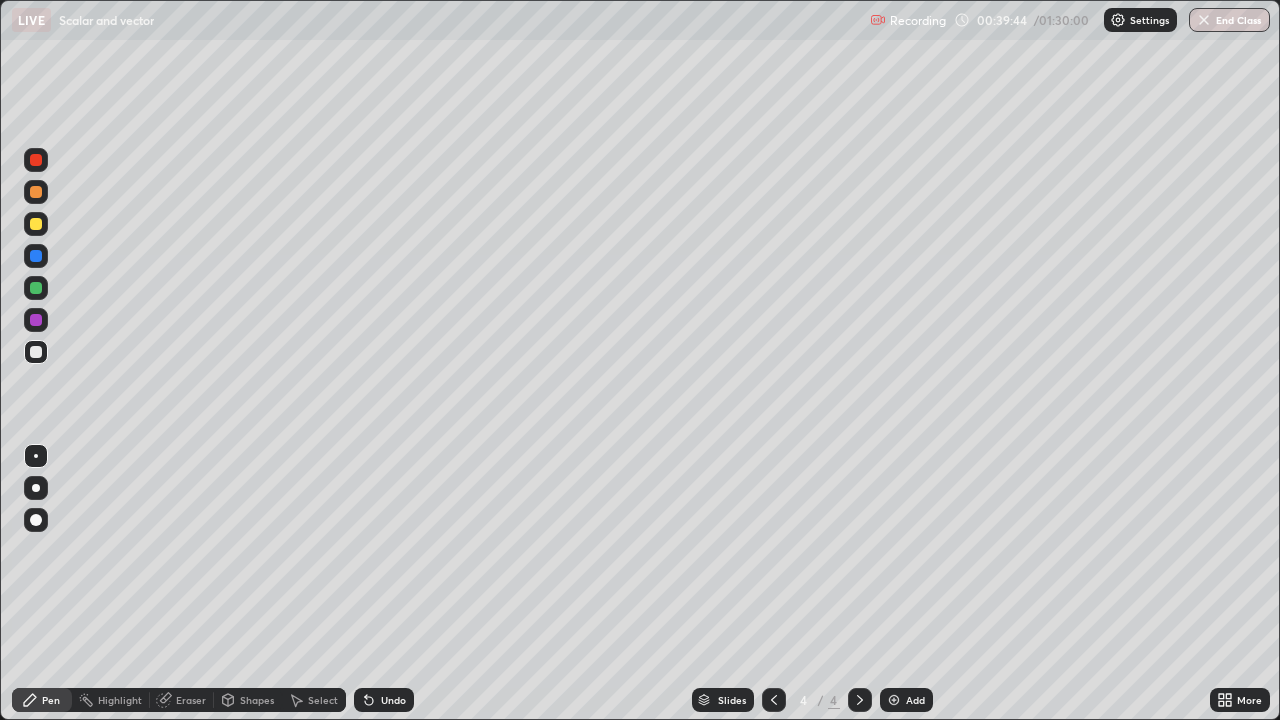 click on "Add" at bounding box center (915, 700) 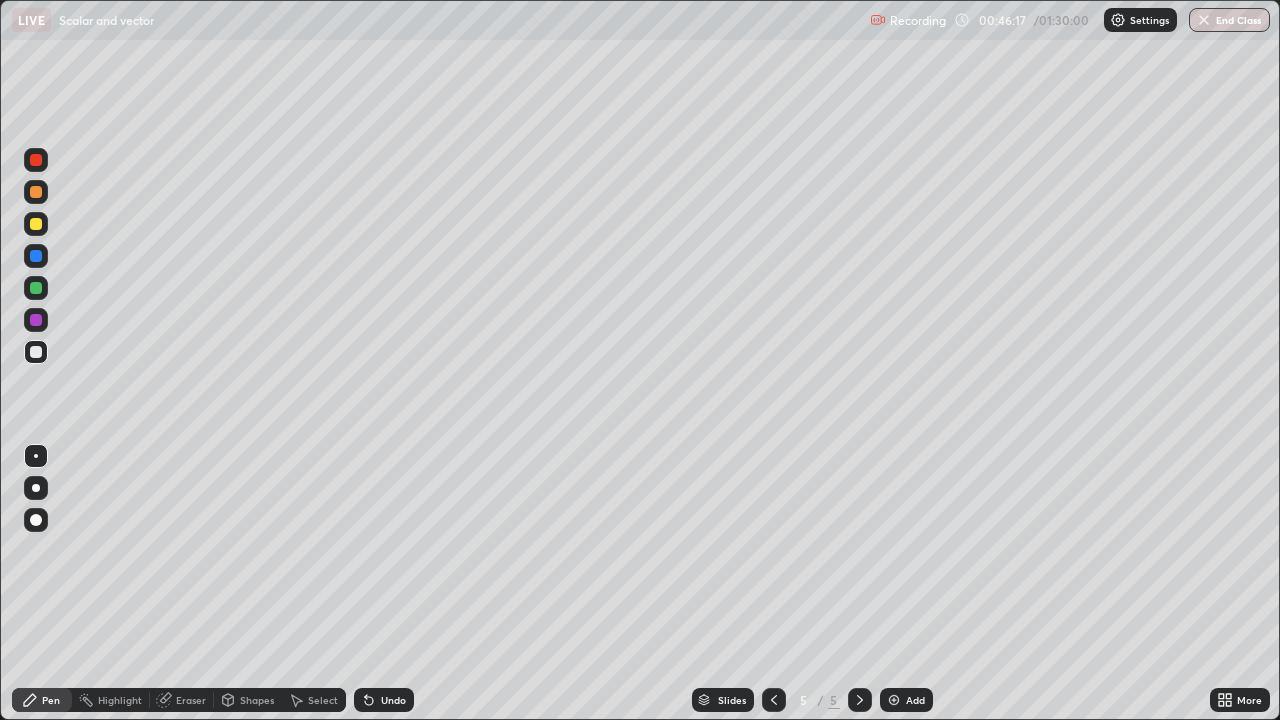 click at bounding box center (774, 700) 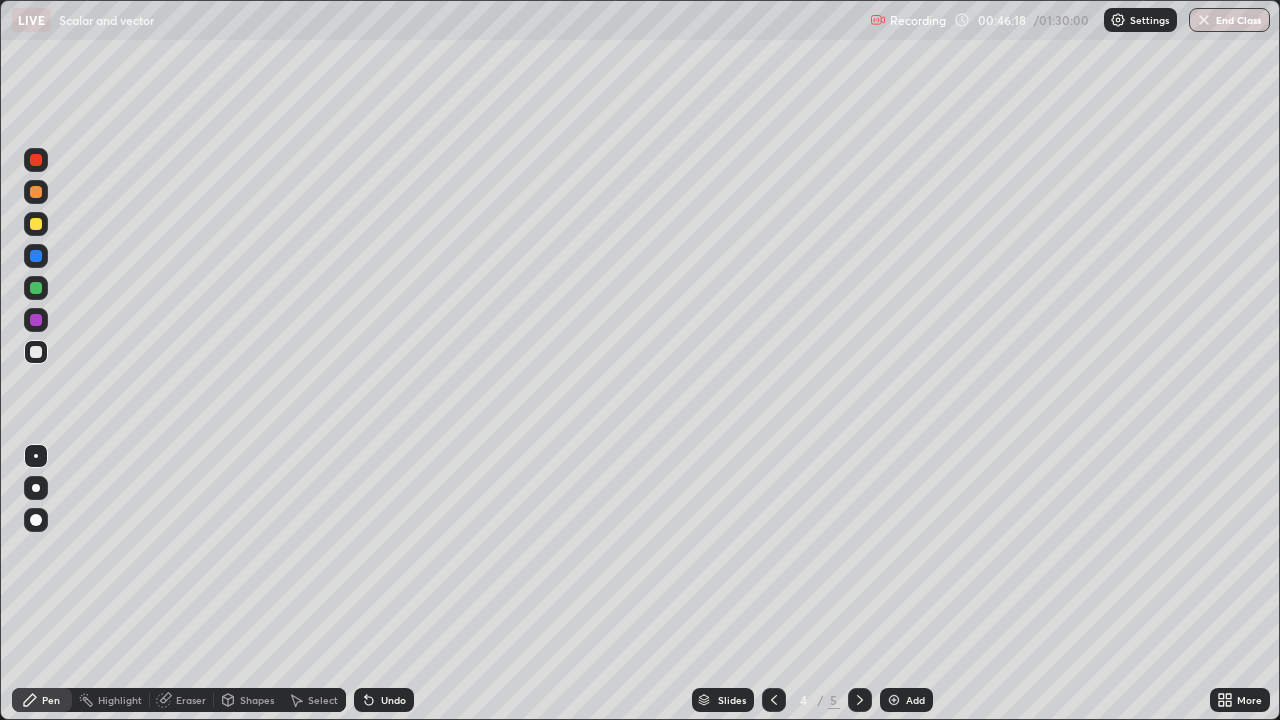 click 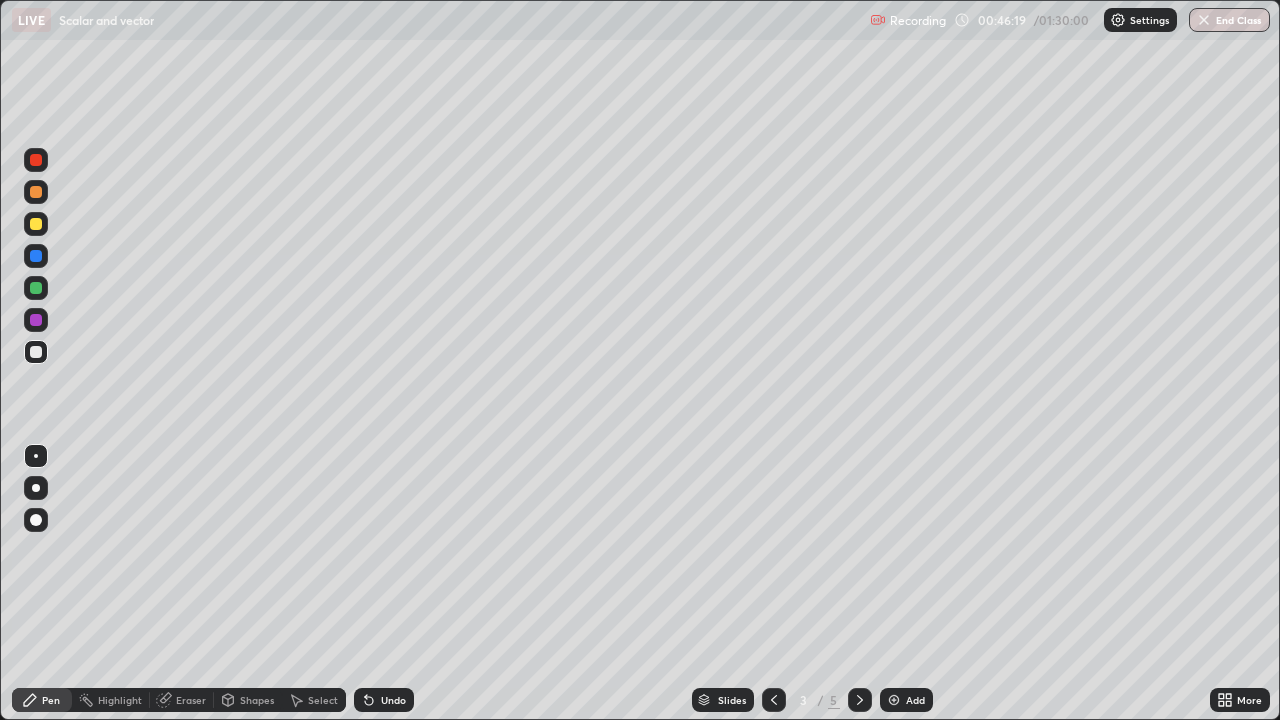 click at bounding box center [774, 700] 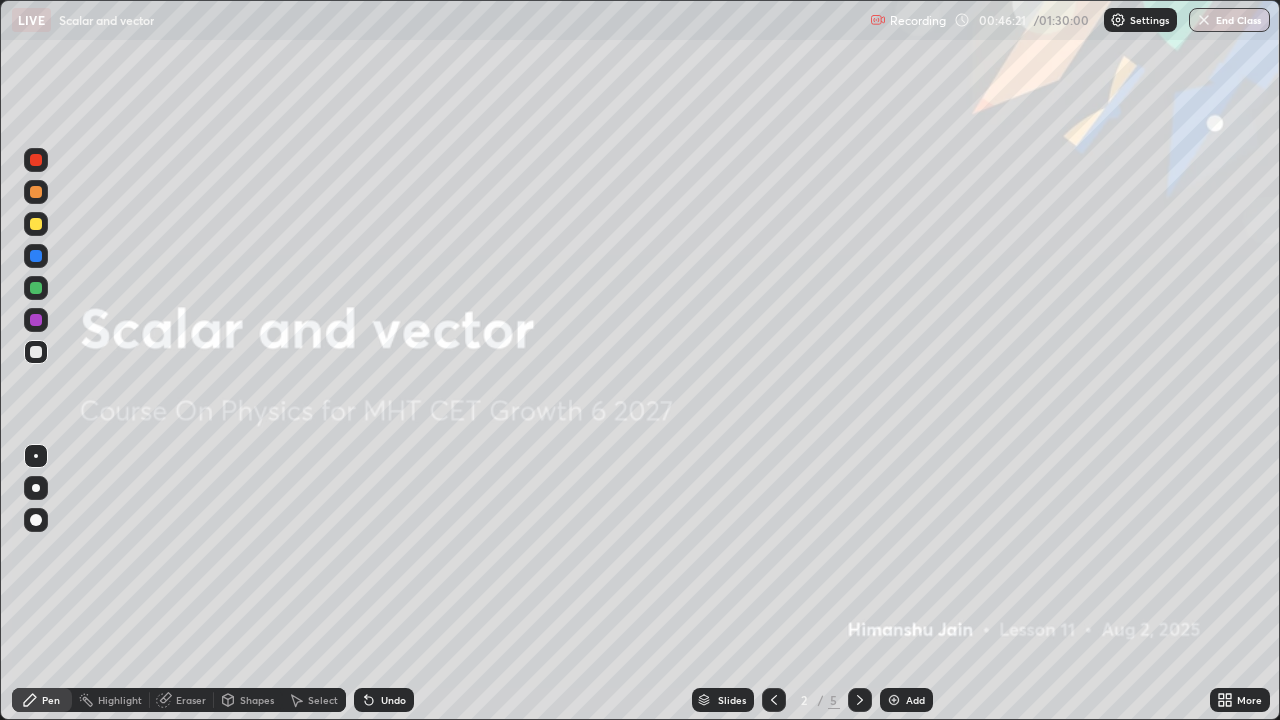 click 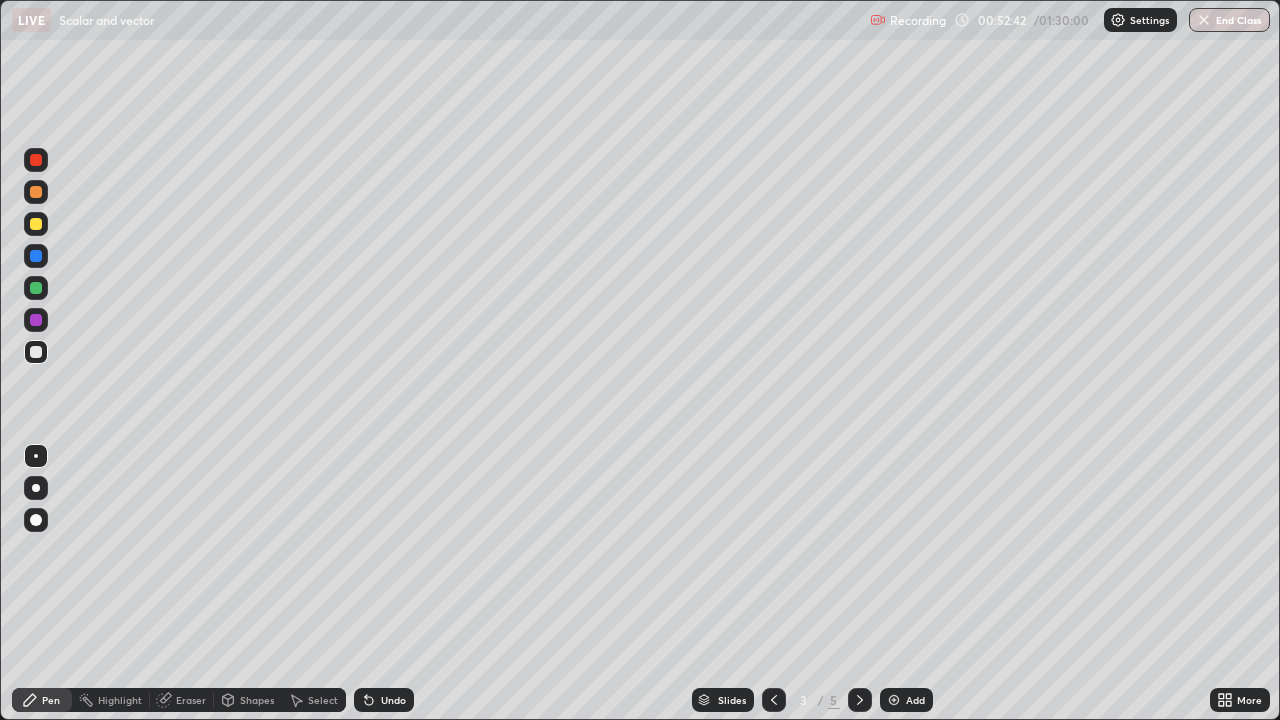click at bounding box center (860, 700) 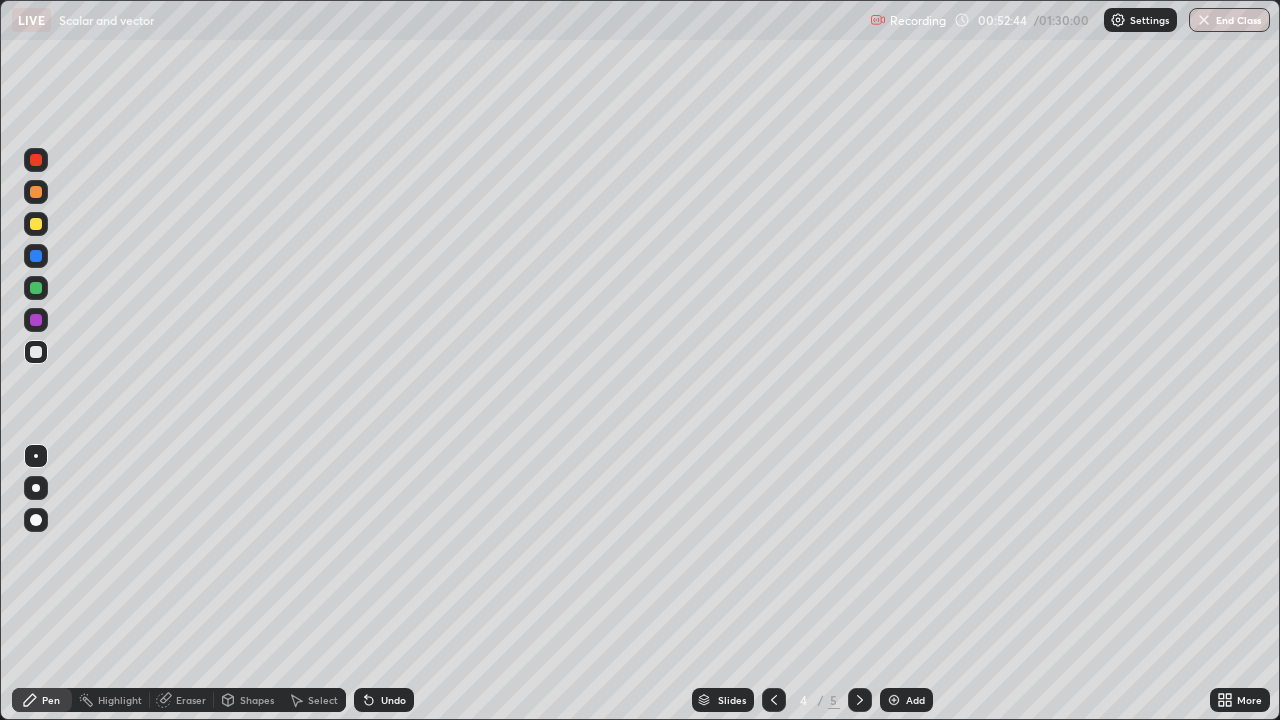 click 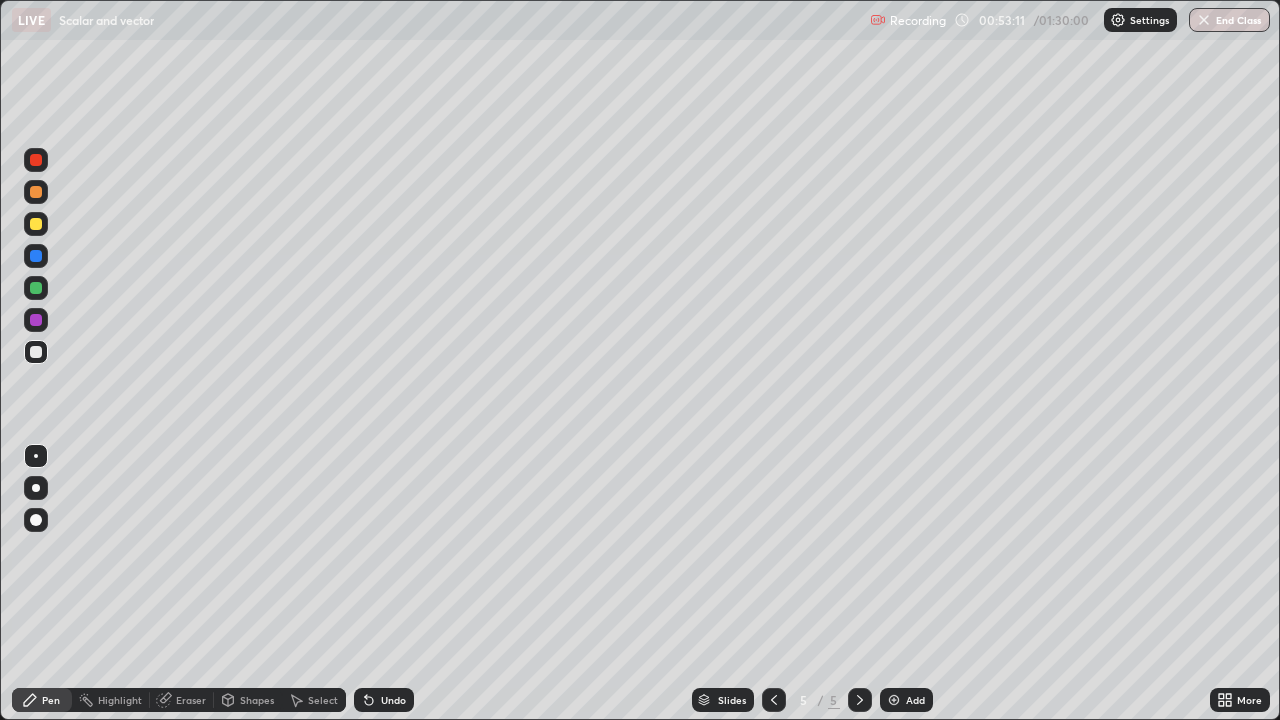 click on "Undo" at bounding box center [384, 700] 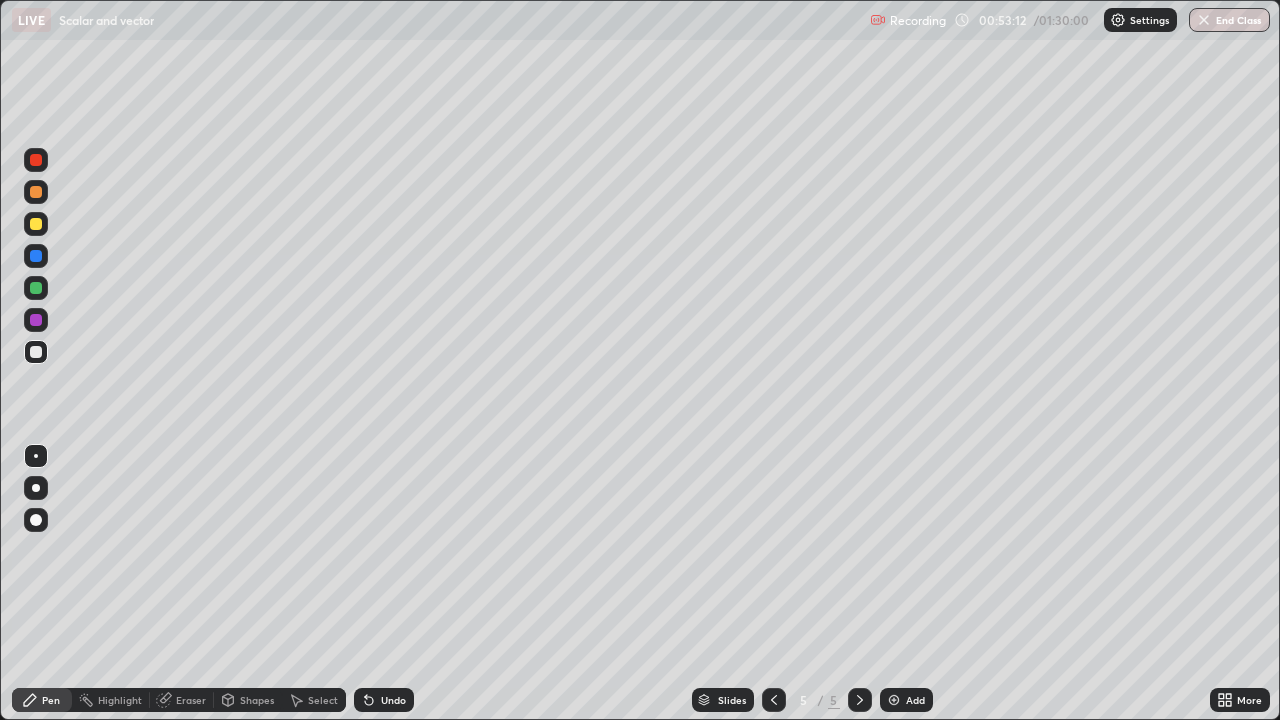 click on "Undo" at bounding box center (384, 700) 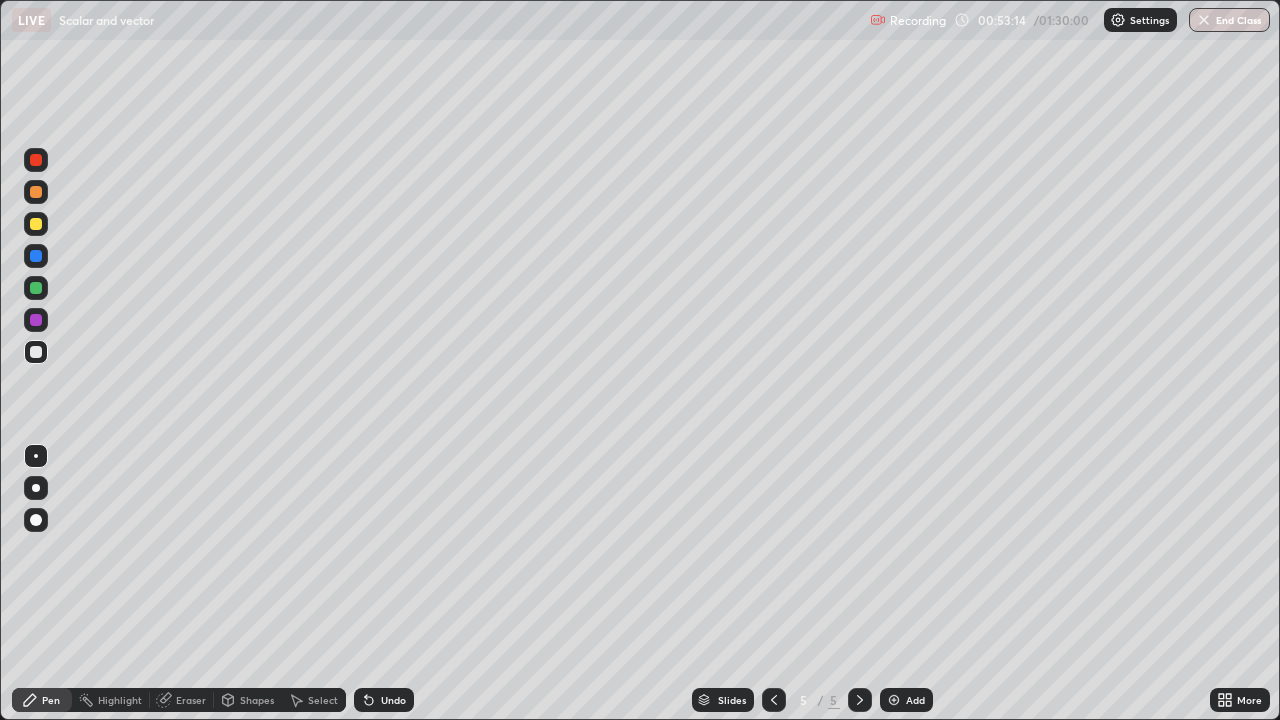 click on "Eraser" at bounding box center (191, 700) 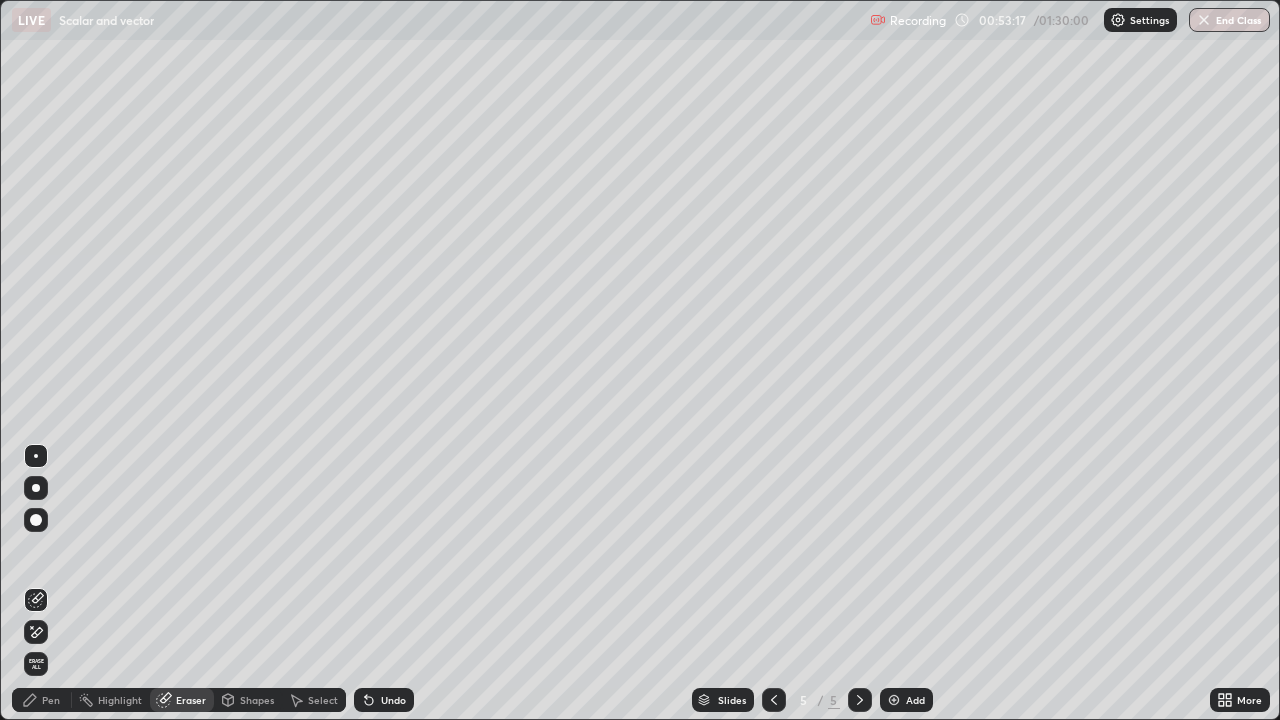 click on "Pen" at bounding box center [42, 700] 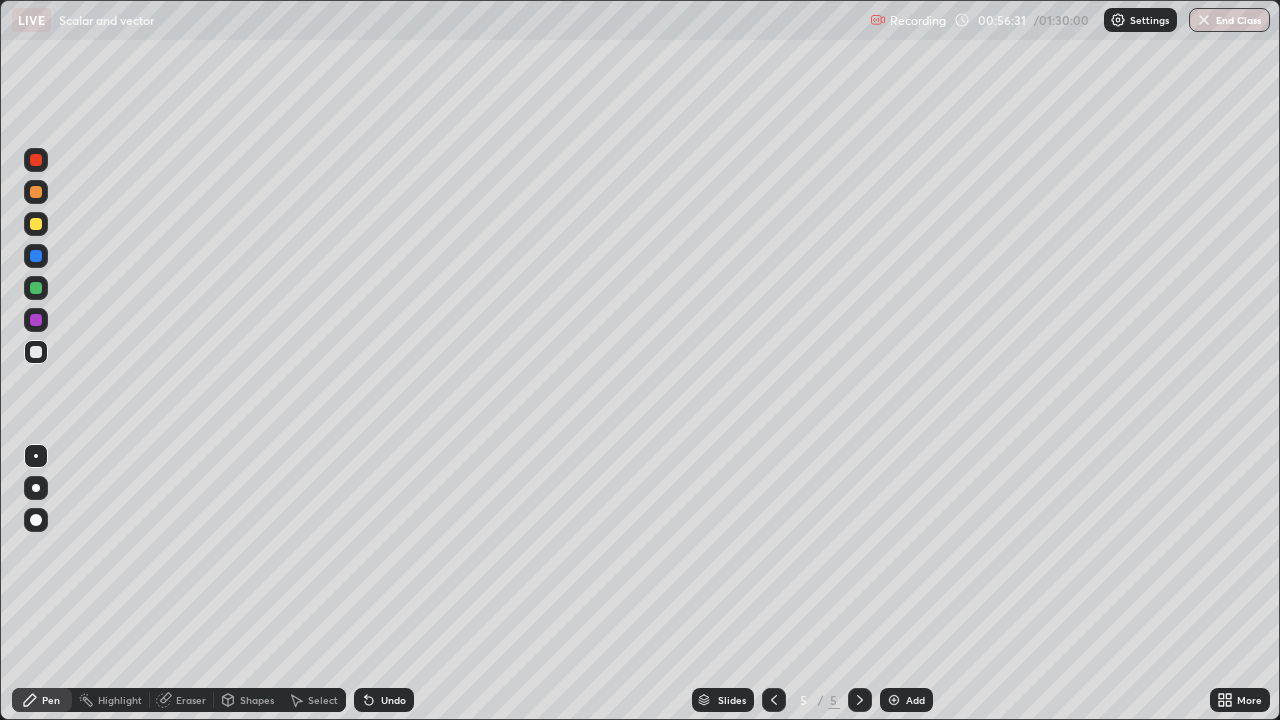click on "Shapes" at bounding box center [257, 700] 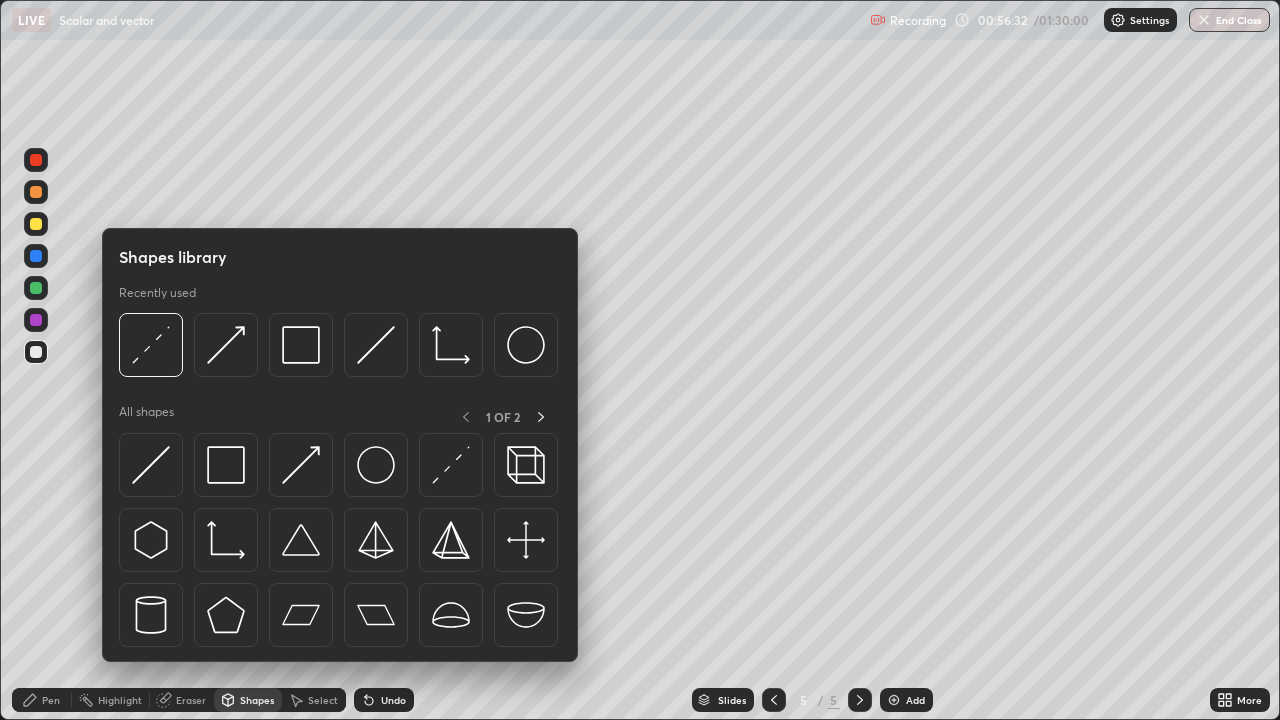 click at bounding box center (301, 540) 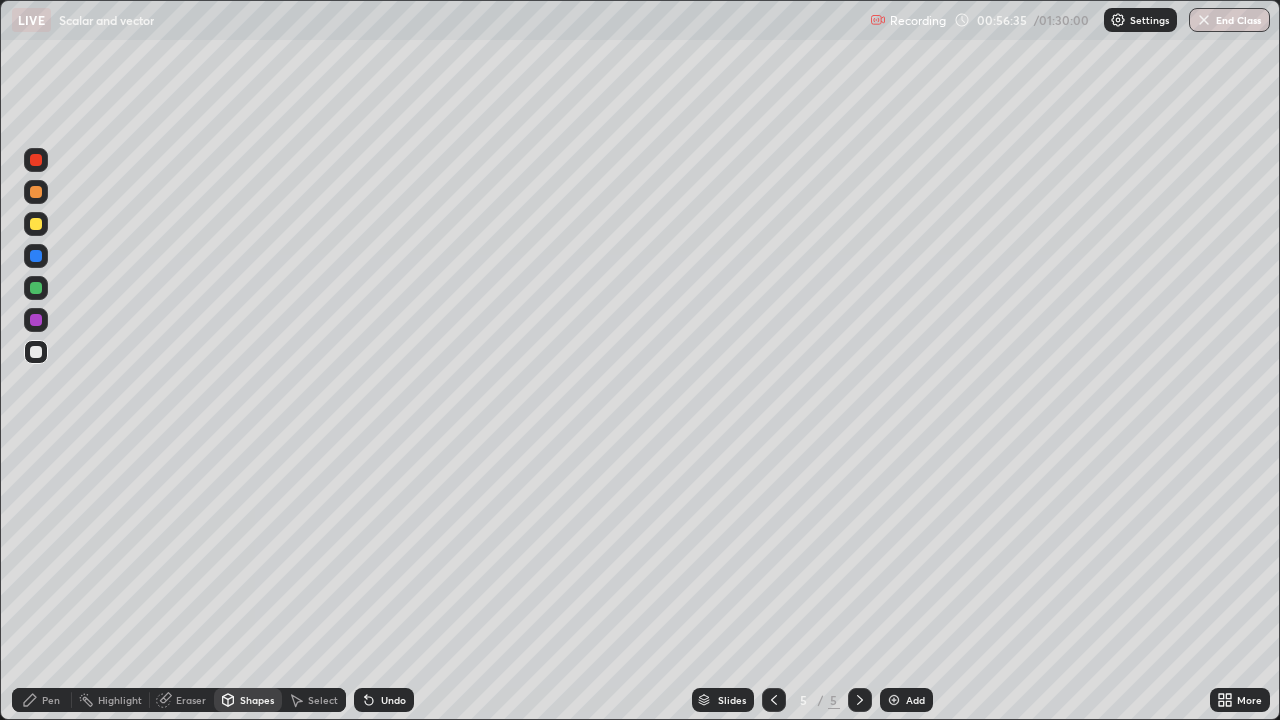 click on "Pen" at bounding box center [42, 700] 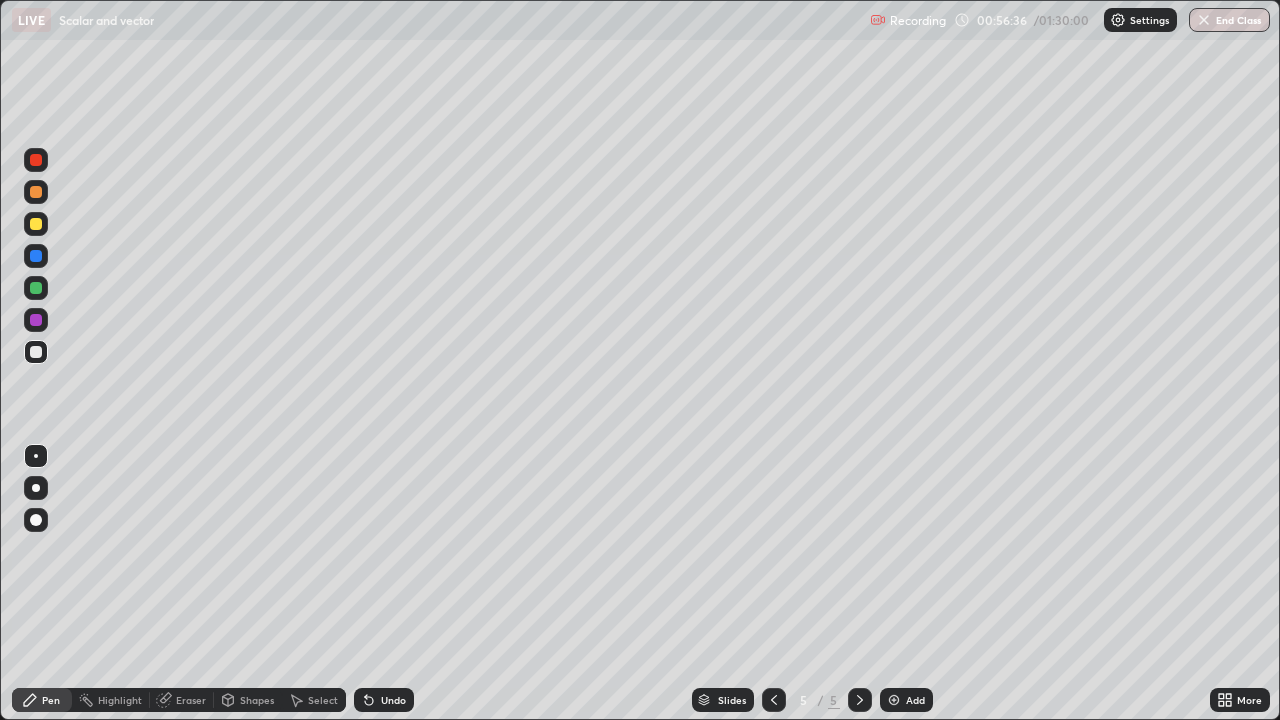 click at bounding box center (774, 700) 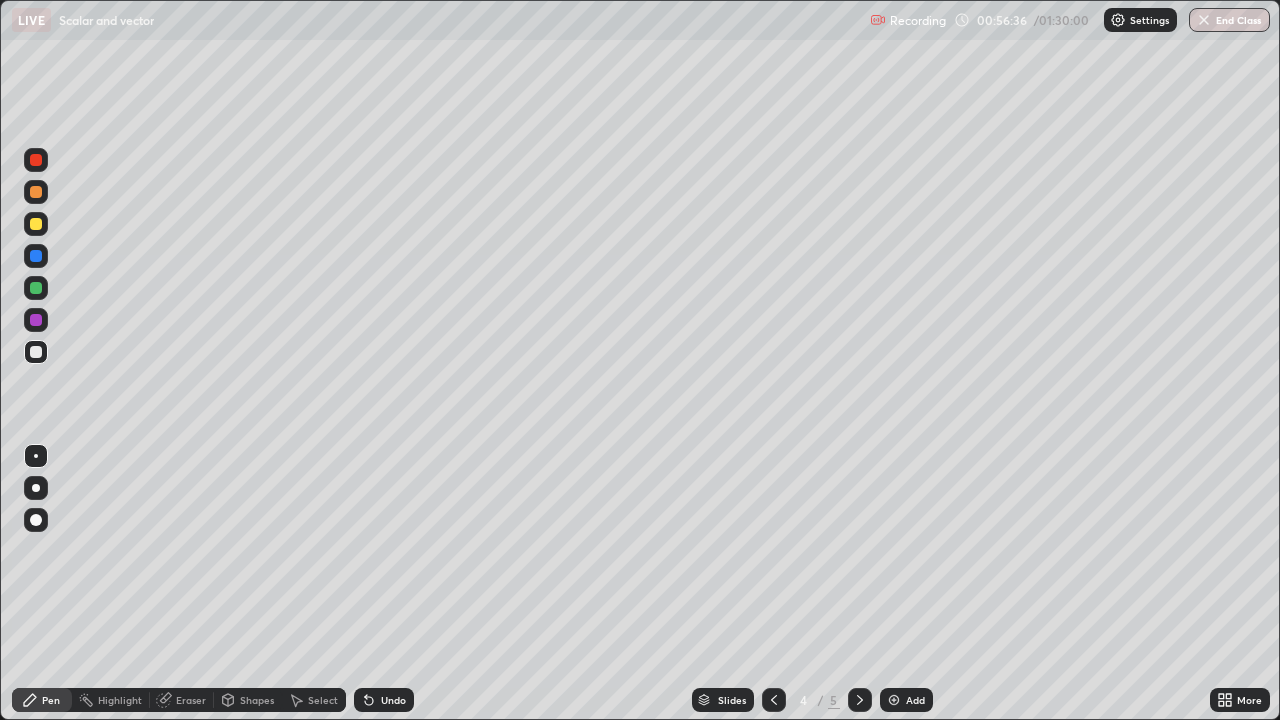 click at bounding box center (774, 700) 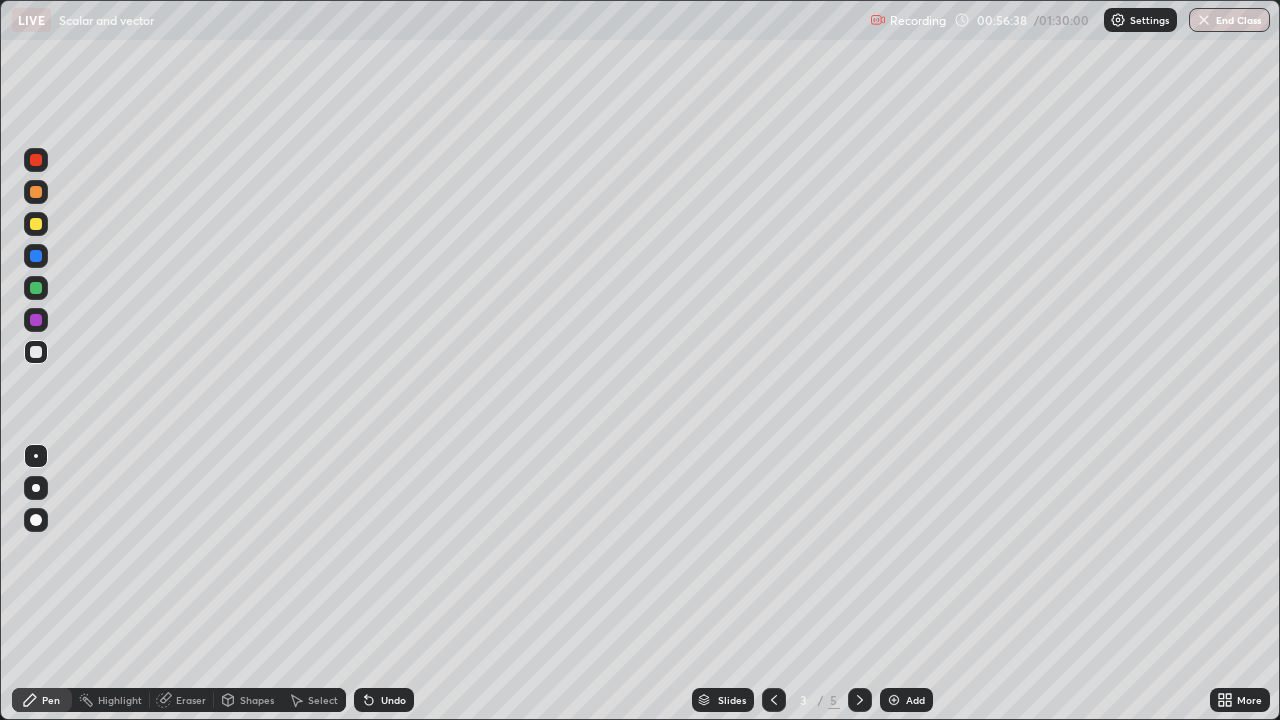 click 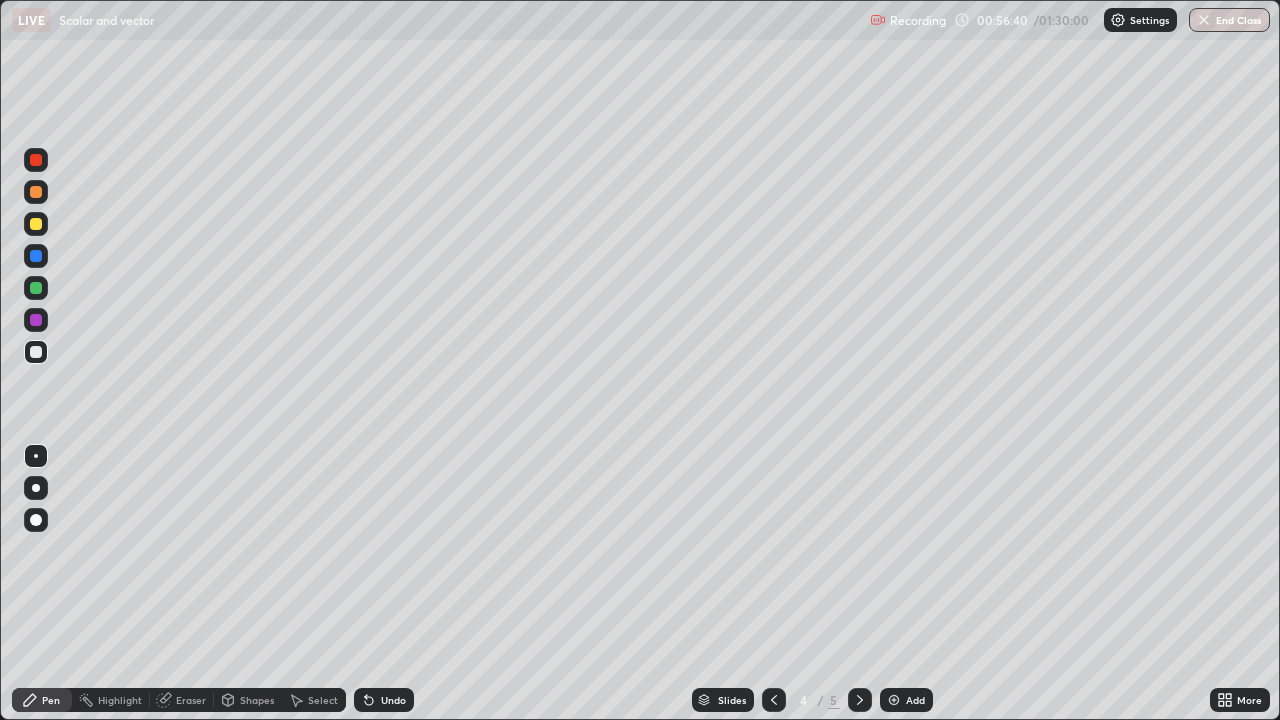 click 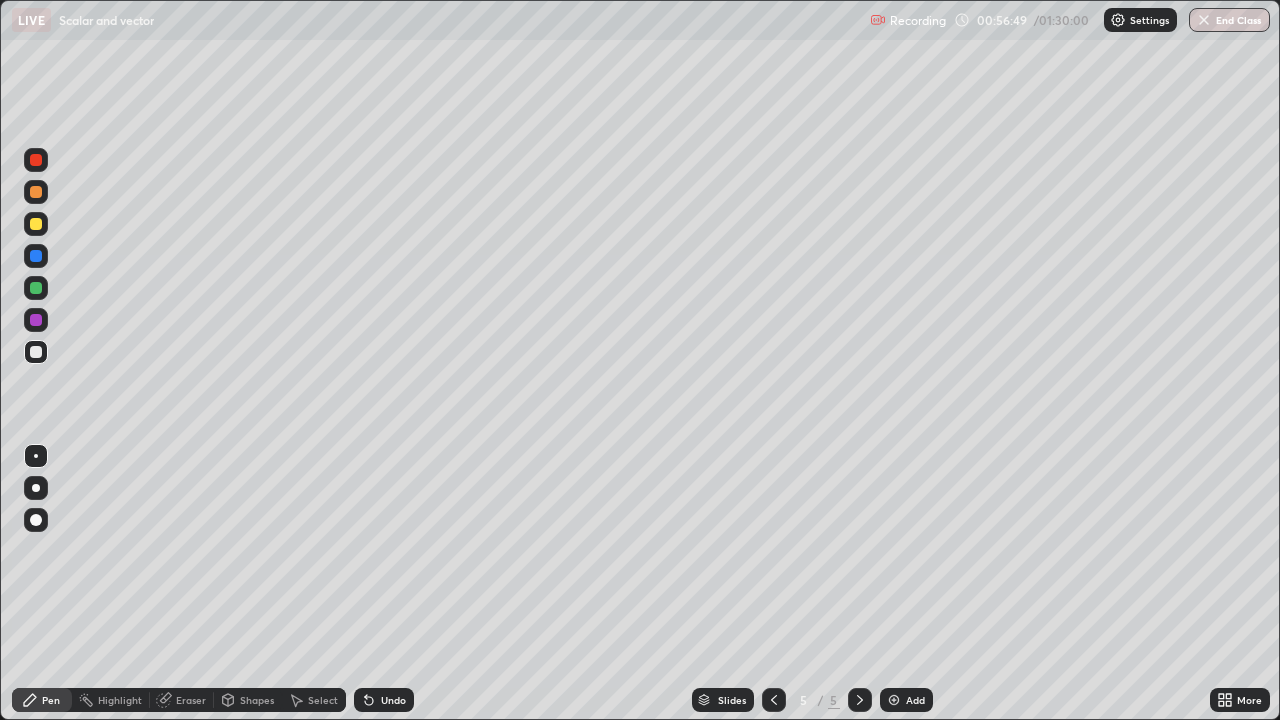 click at bounding box center (36, 320) 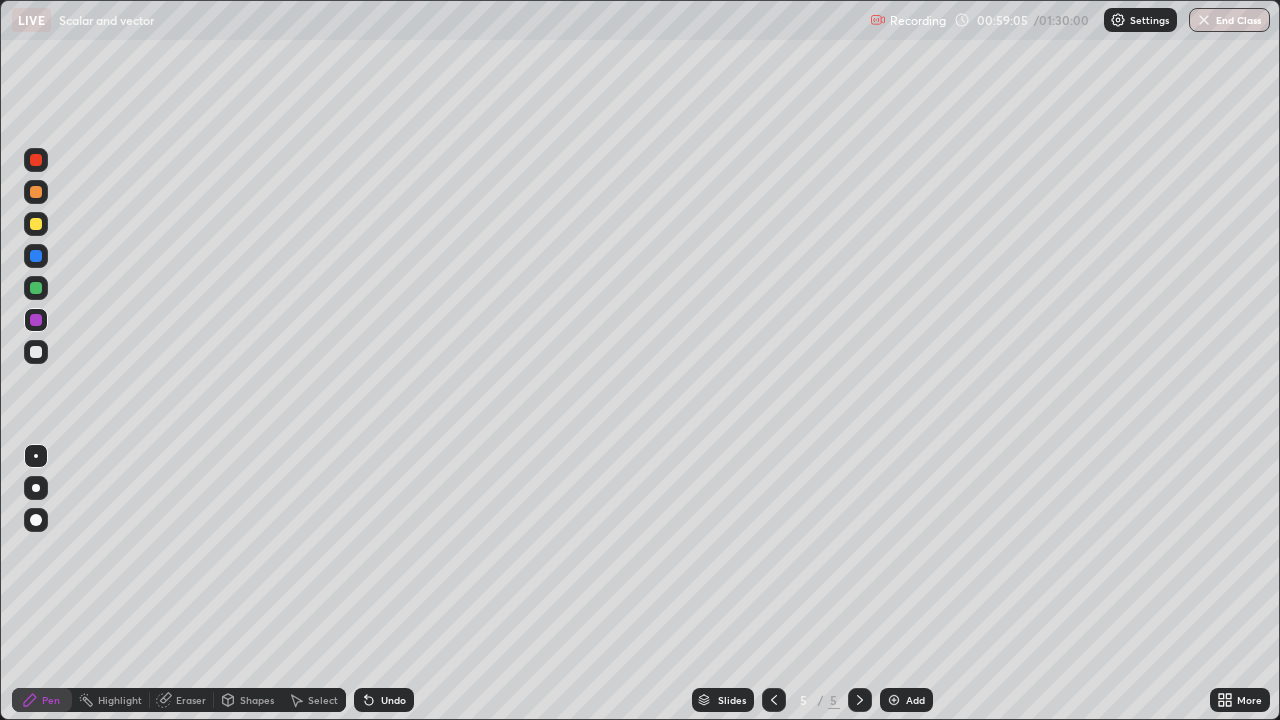 click on "Add" at bounding box center [906, 700] 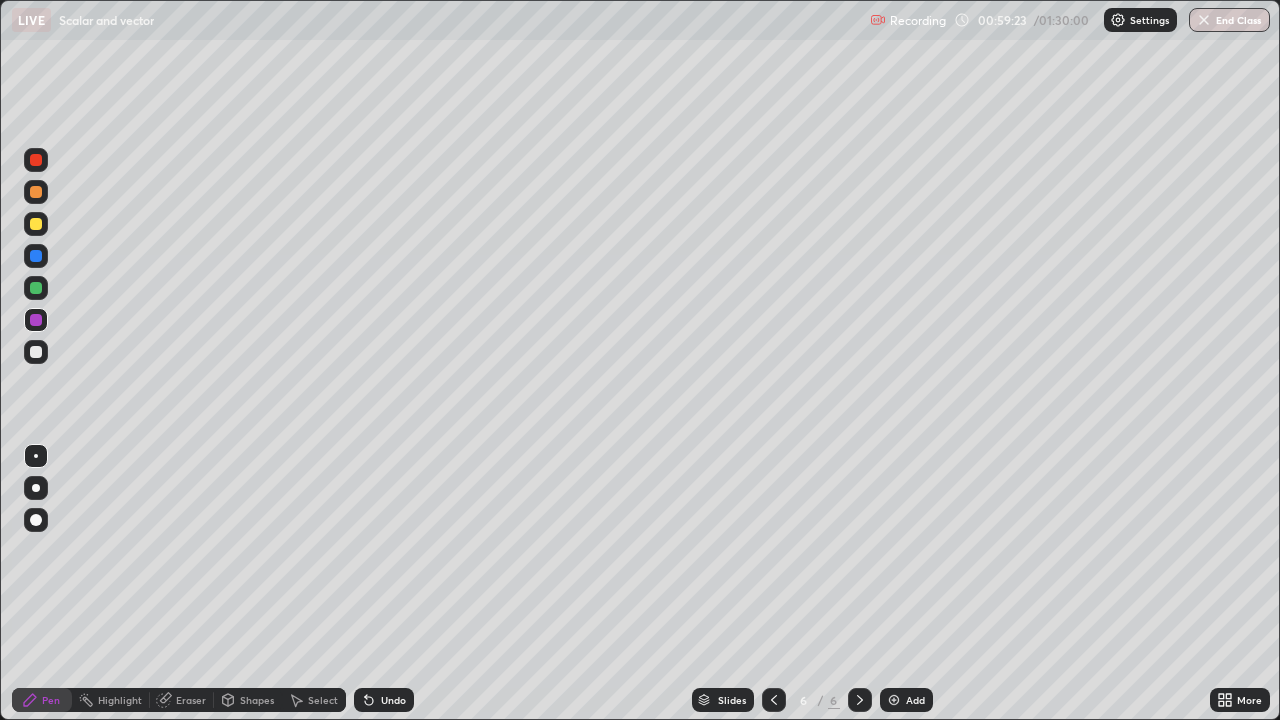 click at bounding box center (36, 224) 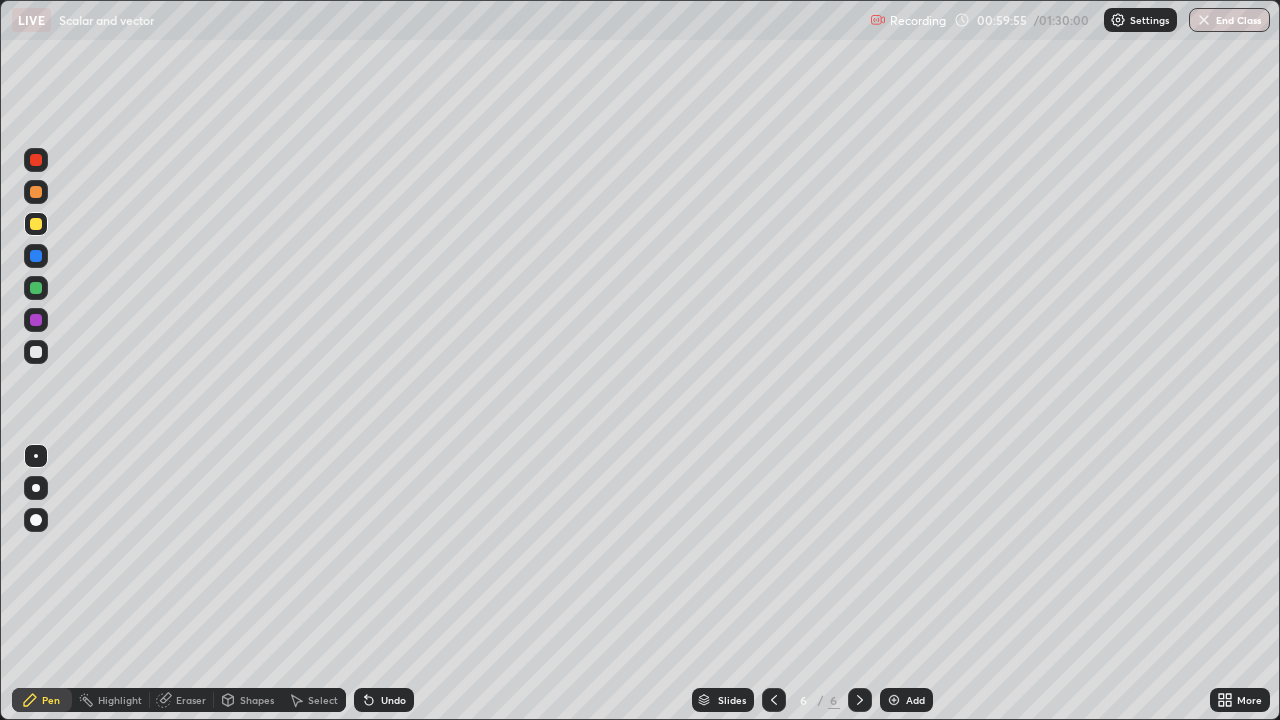 click on "Eraser" at bounding box center (191, 700) 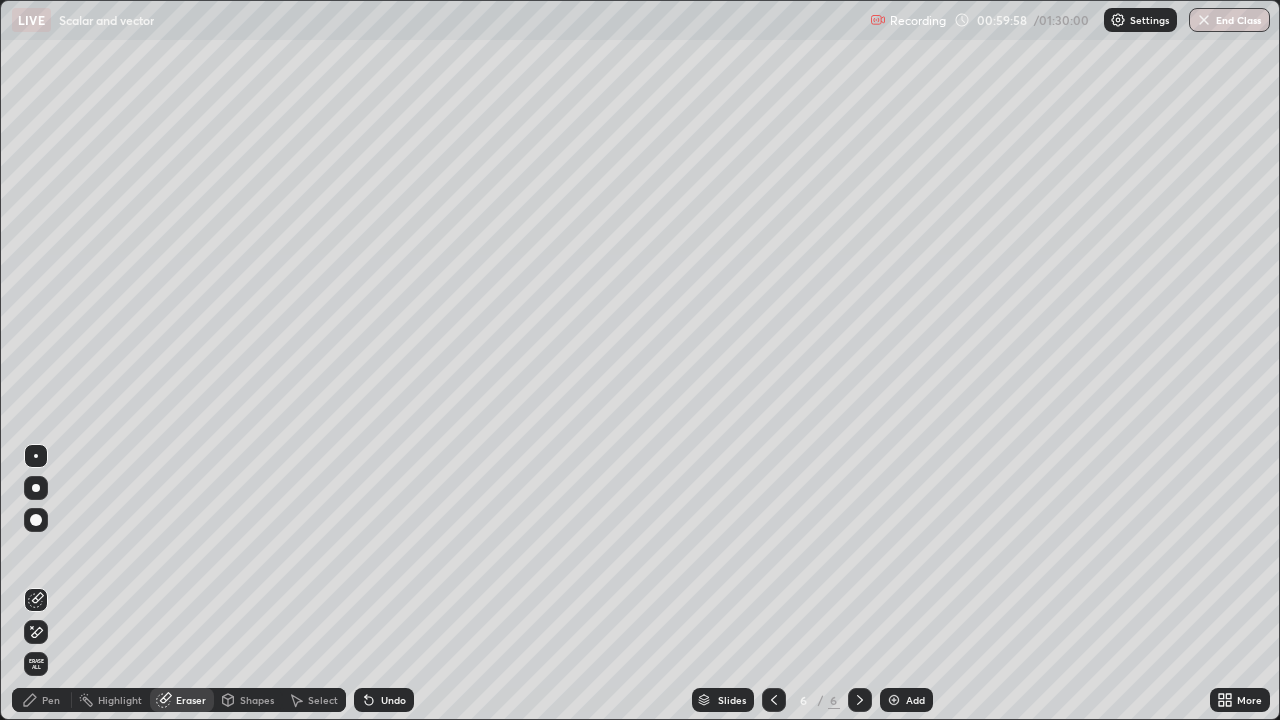 click on "Pen" at bounding box center (42, 700) 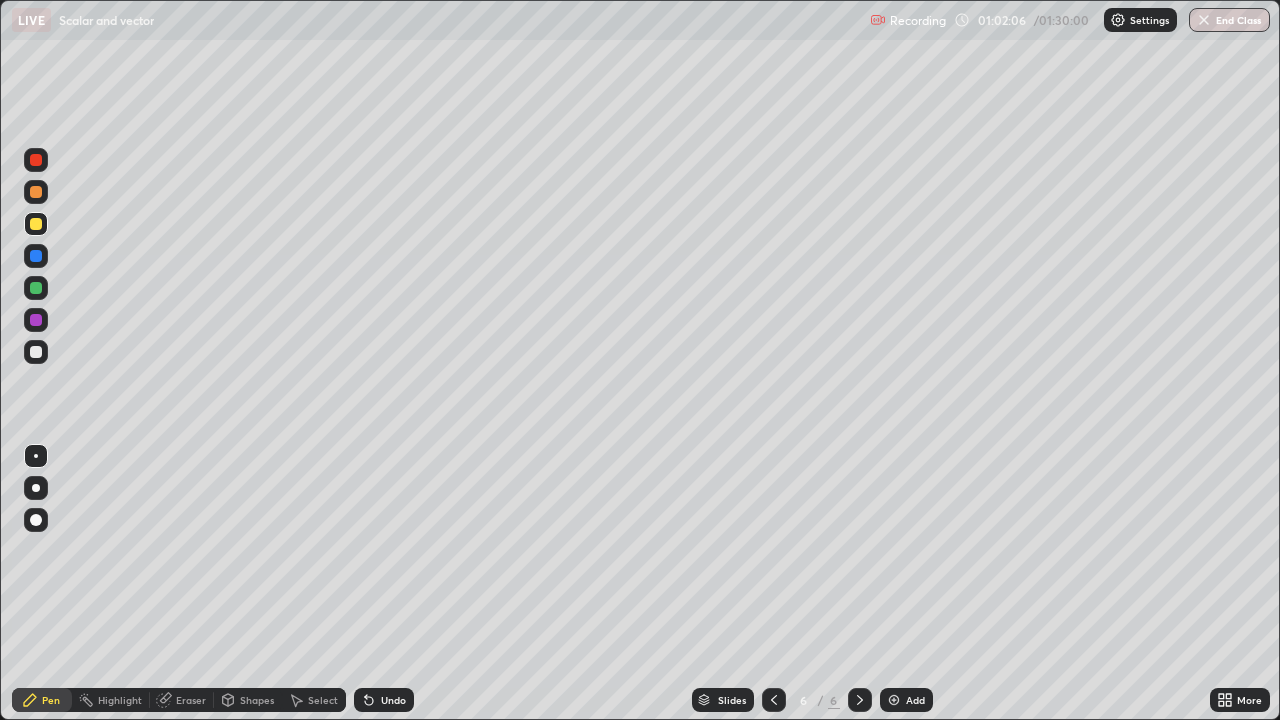 click on "Shapes" at bounding box center [257, 700] 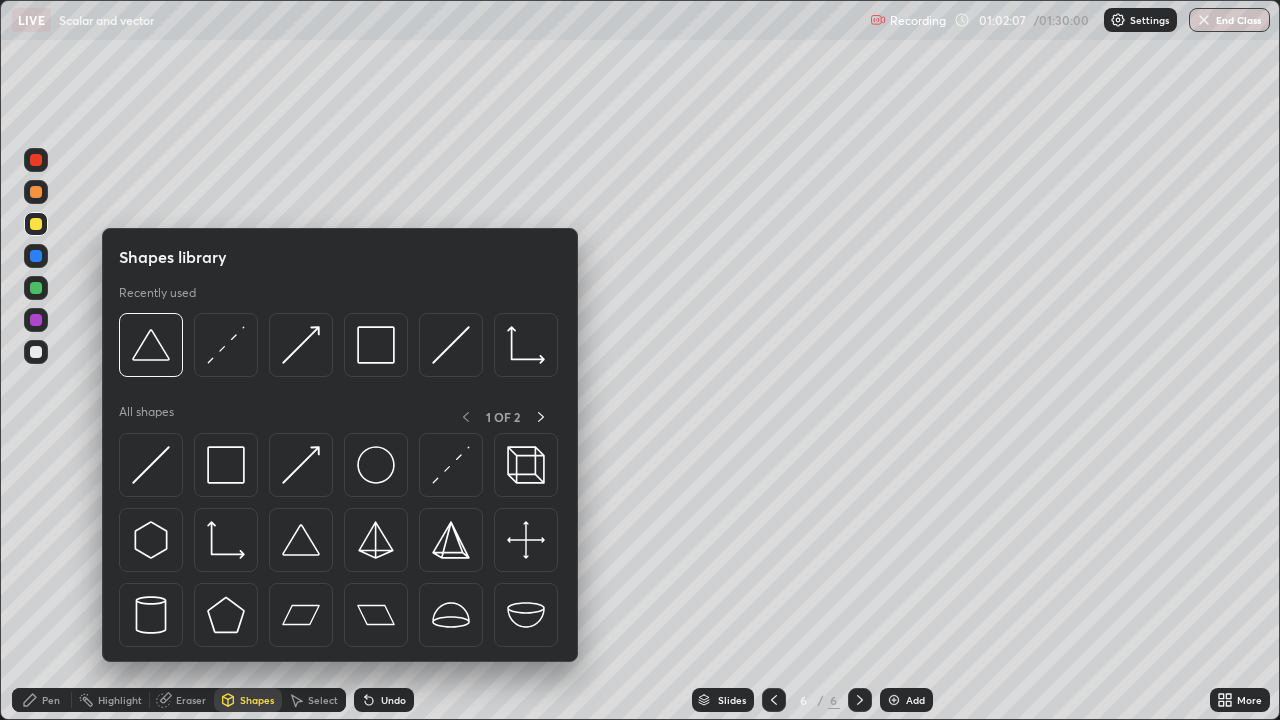 click at bounding box center [301, 465] 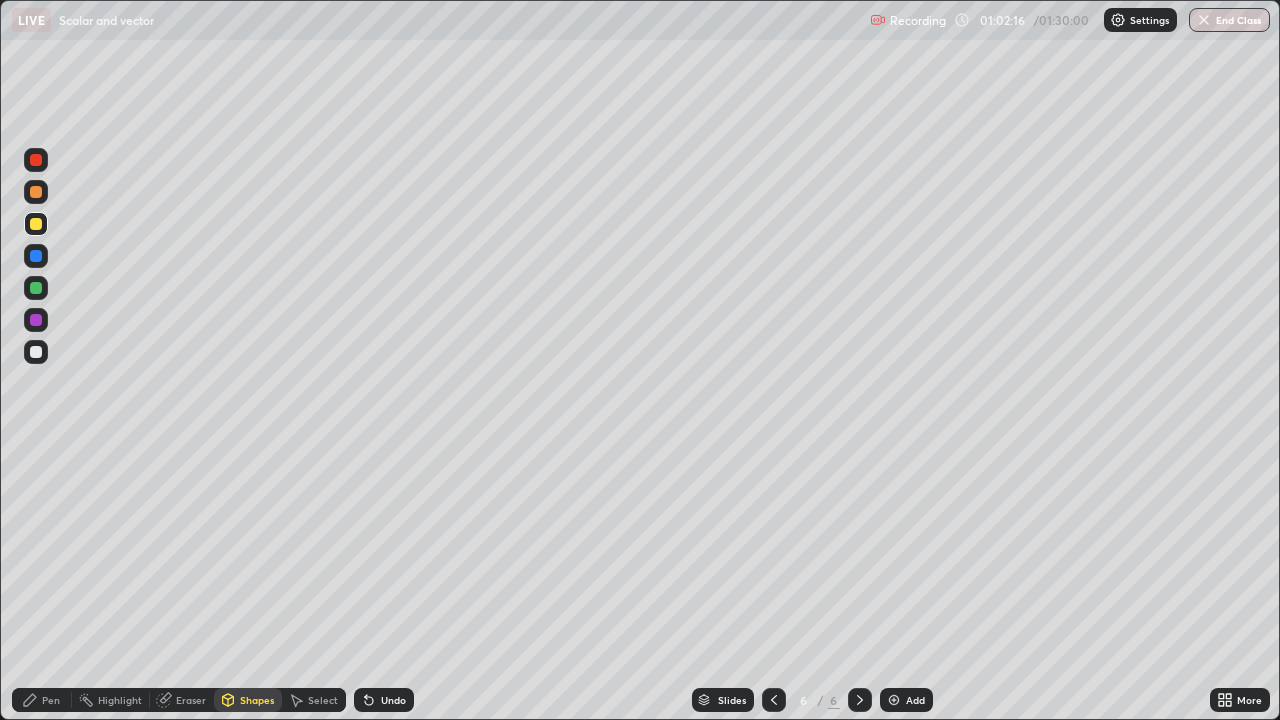click on "Shapes" at bounding box center (248, 700) 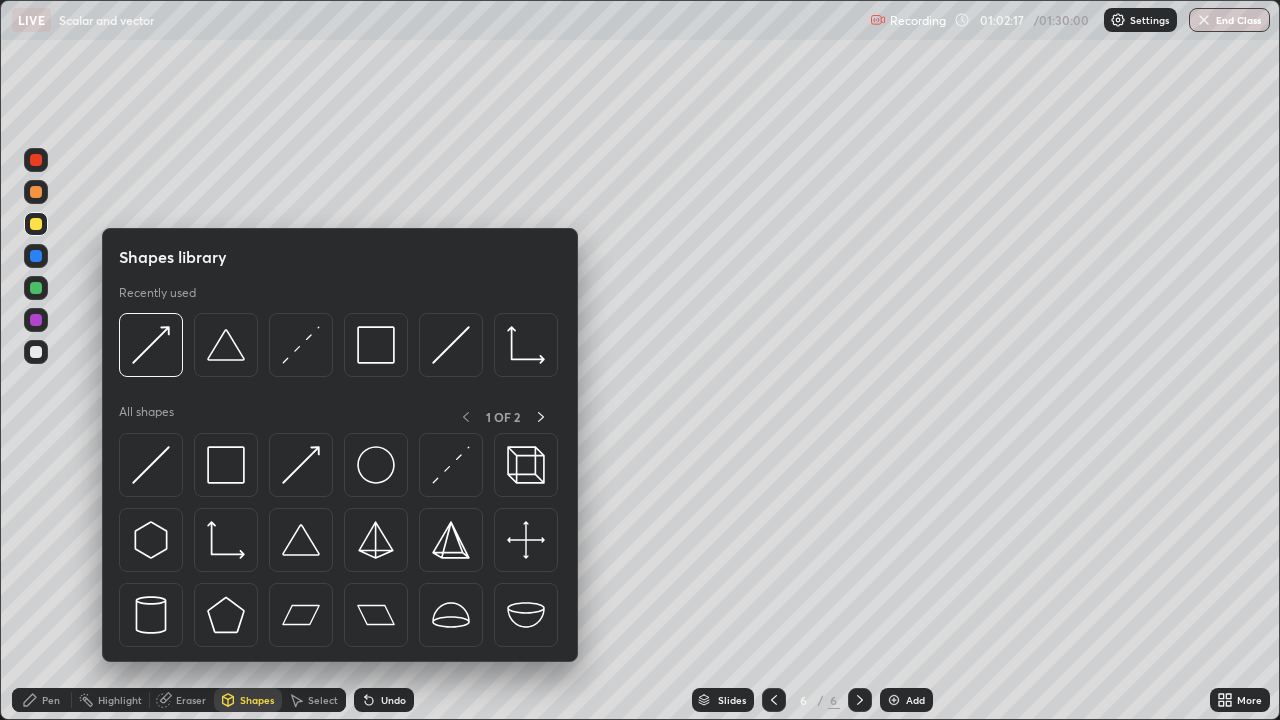 click at bounding box center [301, 465] 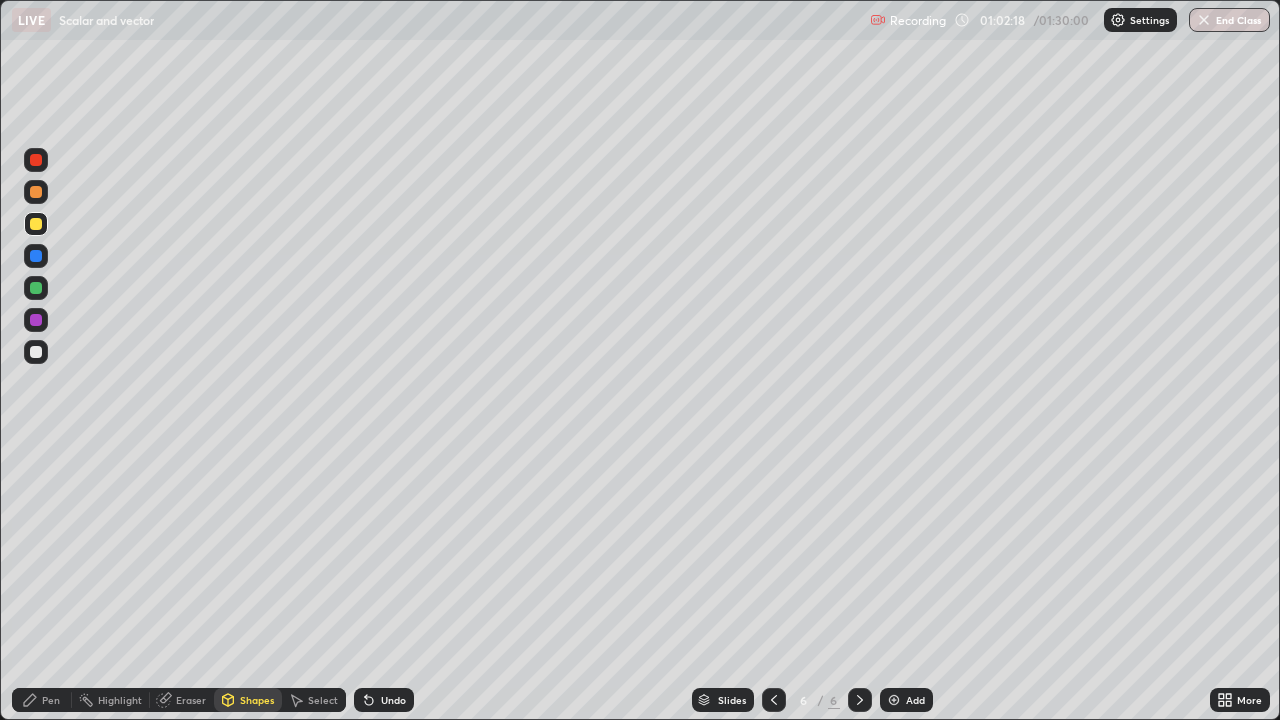 click at bounding box center (36, 320) 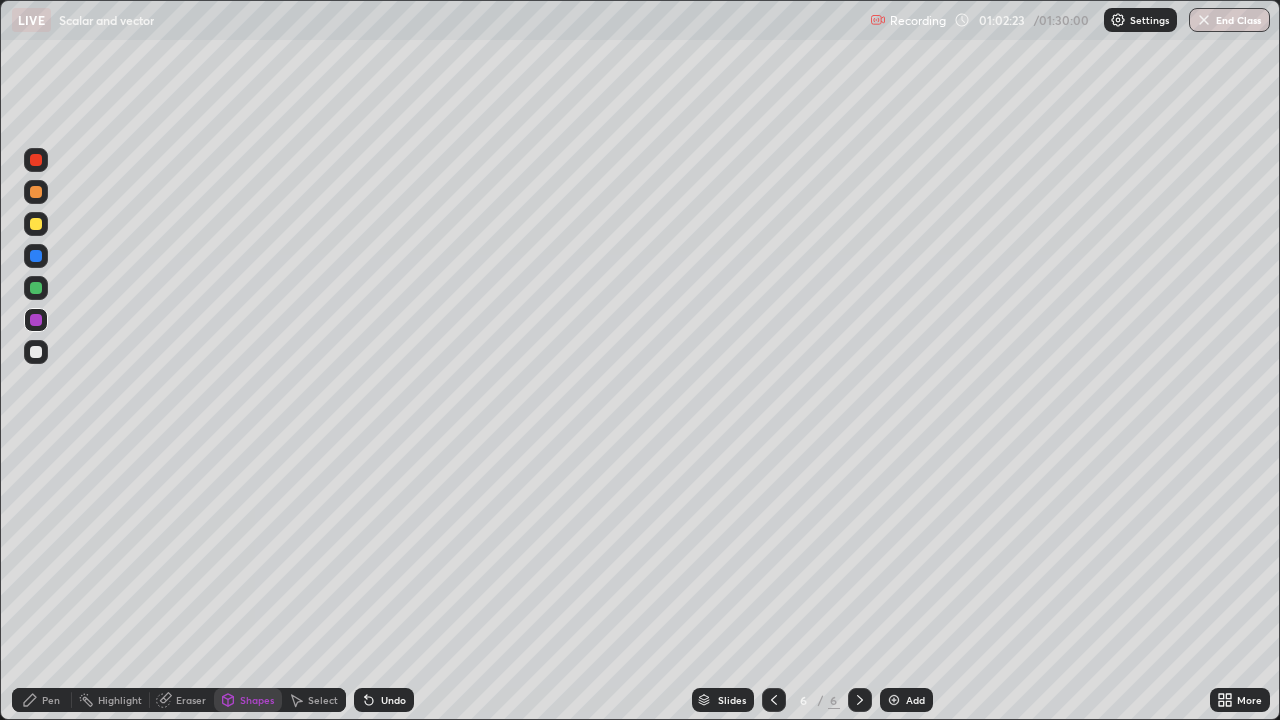 click on "Pen" at bounding box center [42, 700] 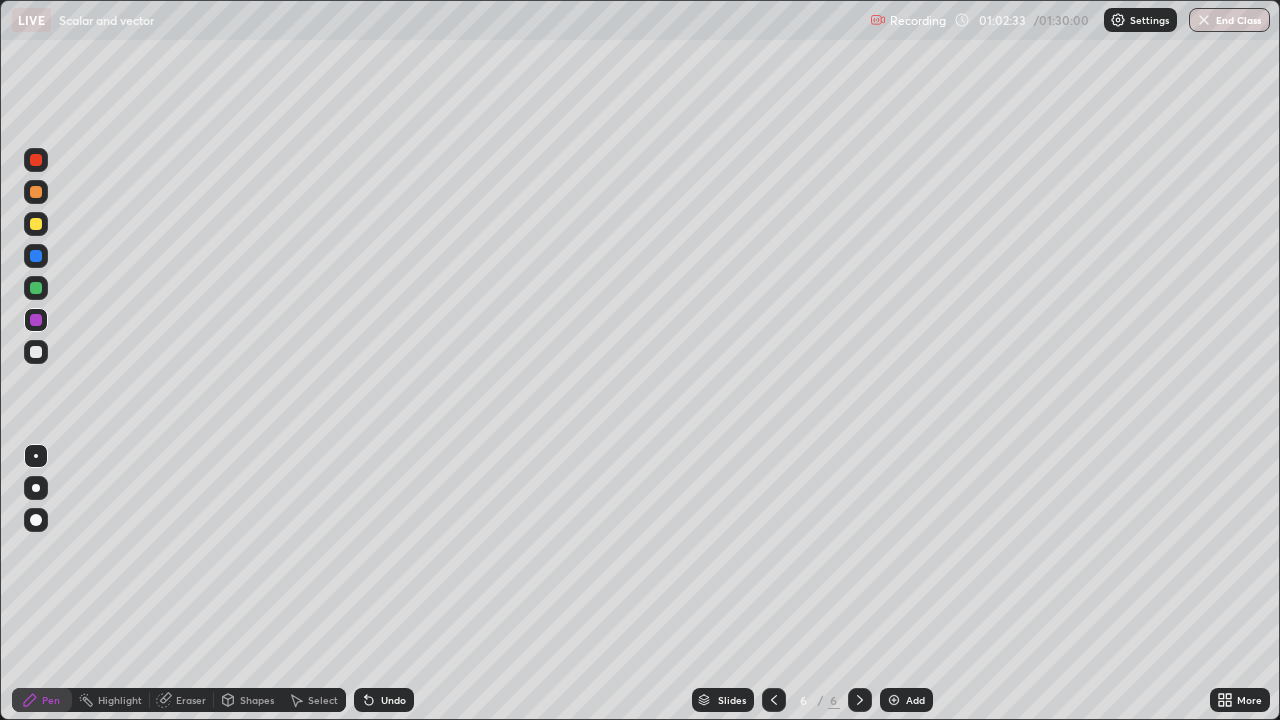click at bounding box center (36, 224) 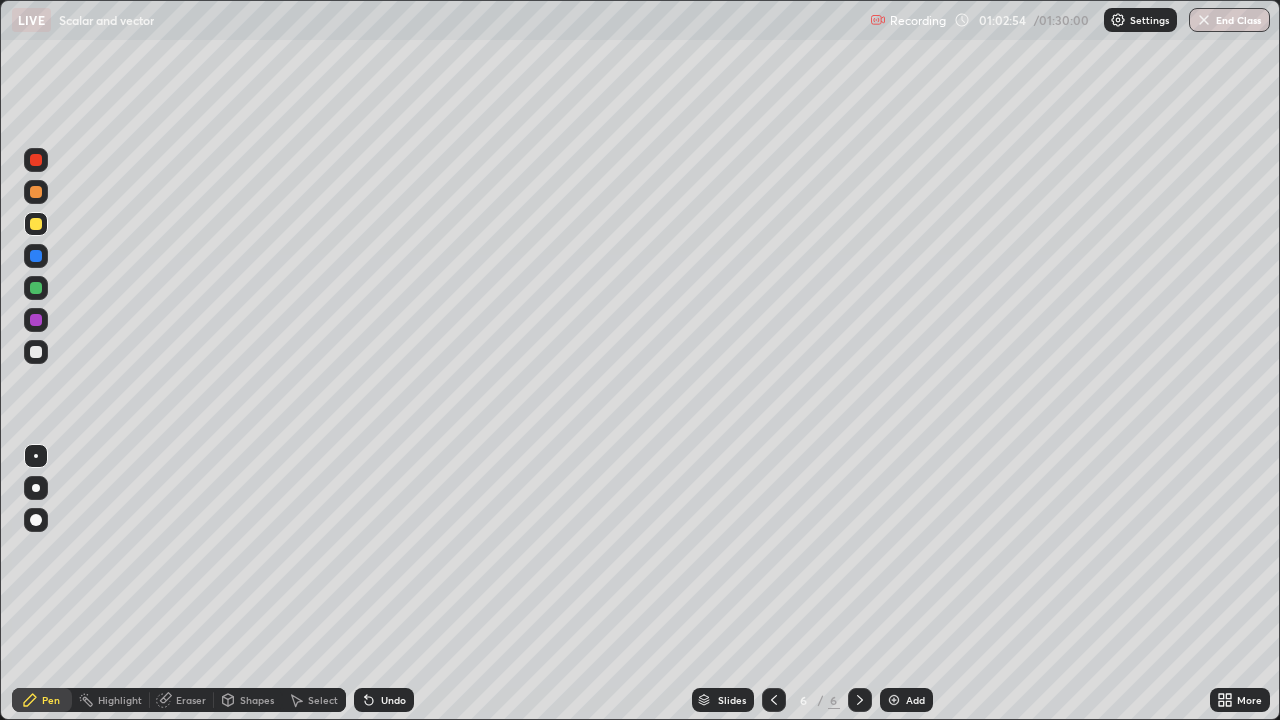 click at bounding box center [36, 288] 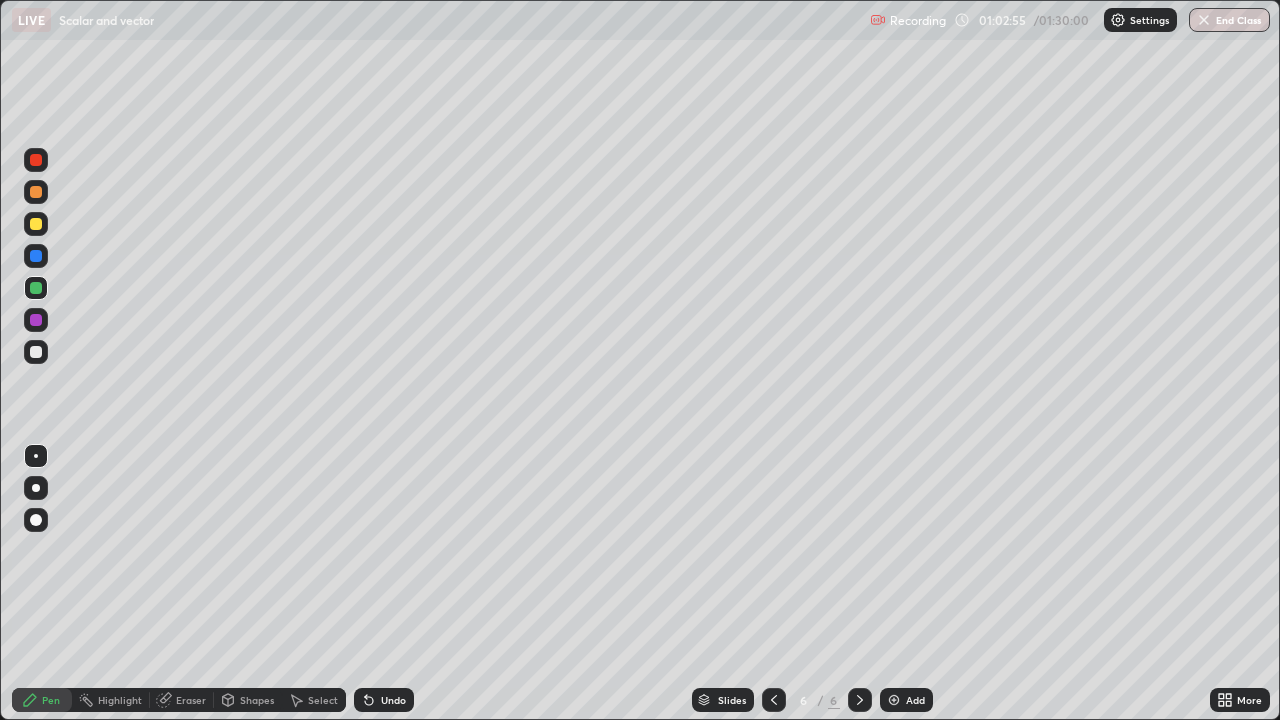 click on "Shapes" at bounding box center (248, 700) 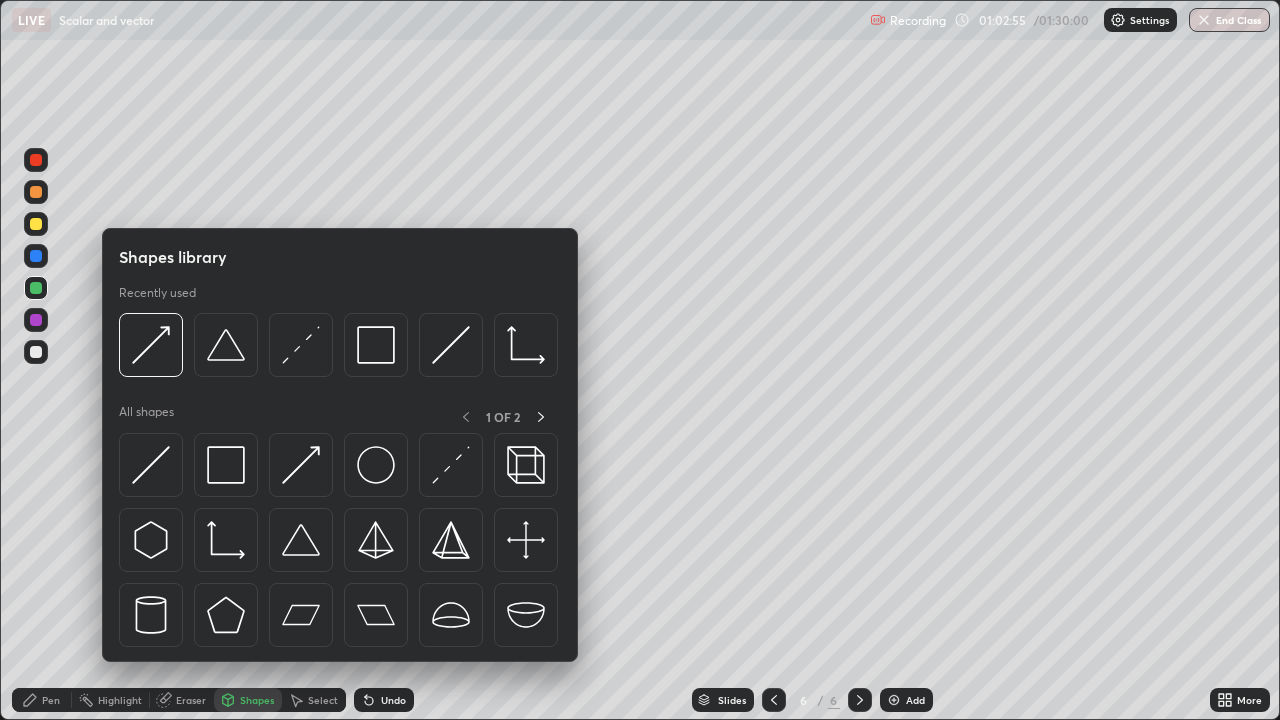 click at bounding box center [301, 465] 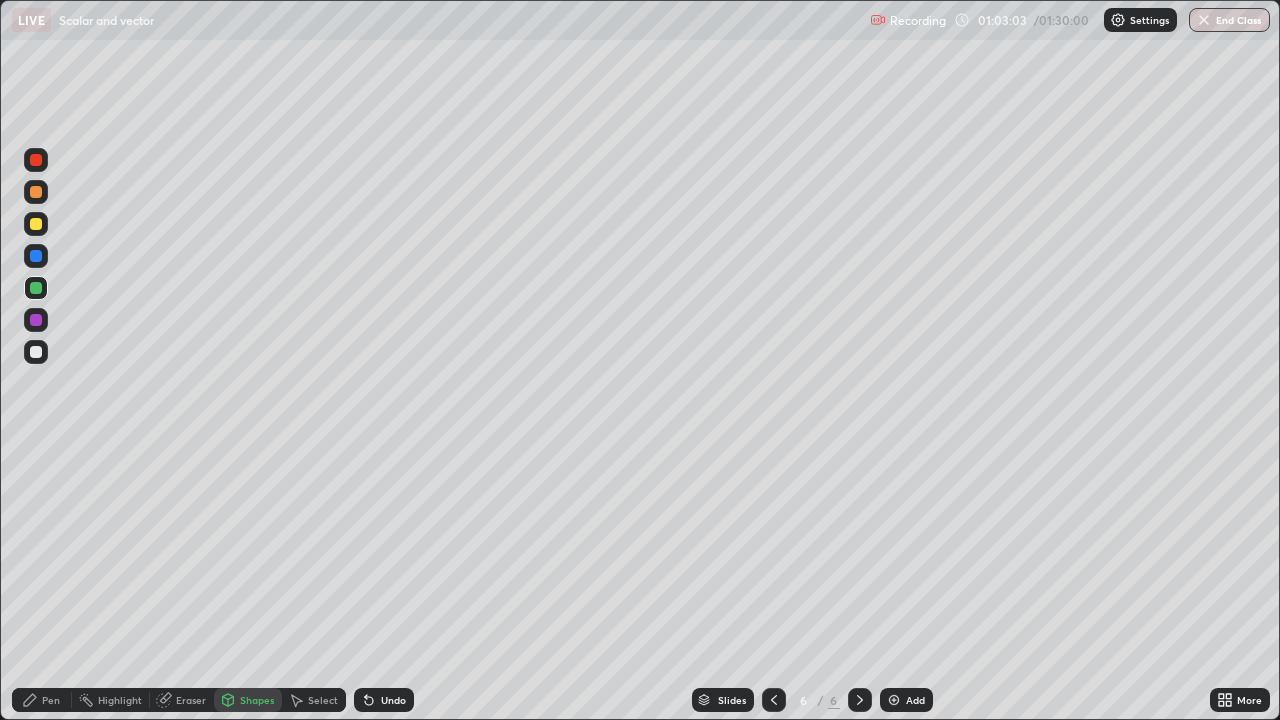 click on "Pen" at bounding box center (51, 700) 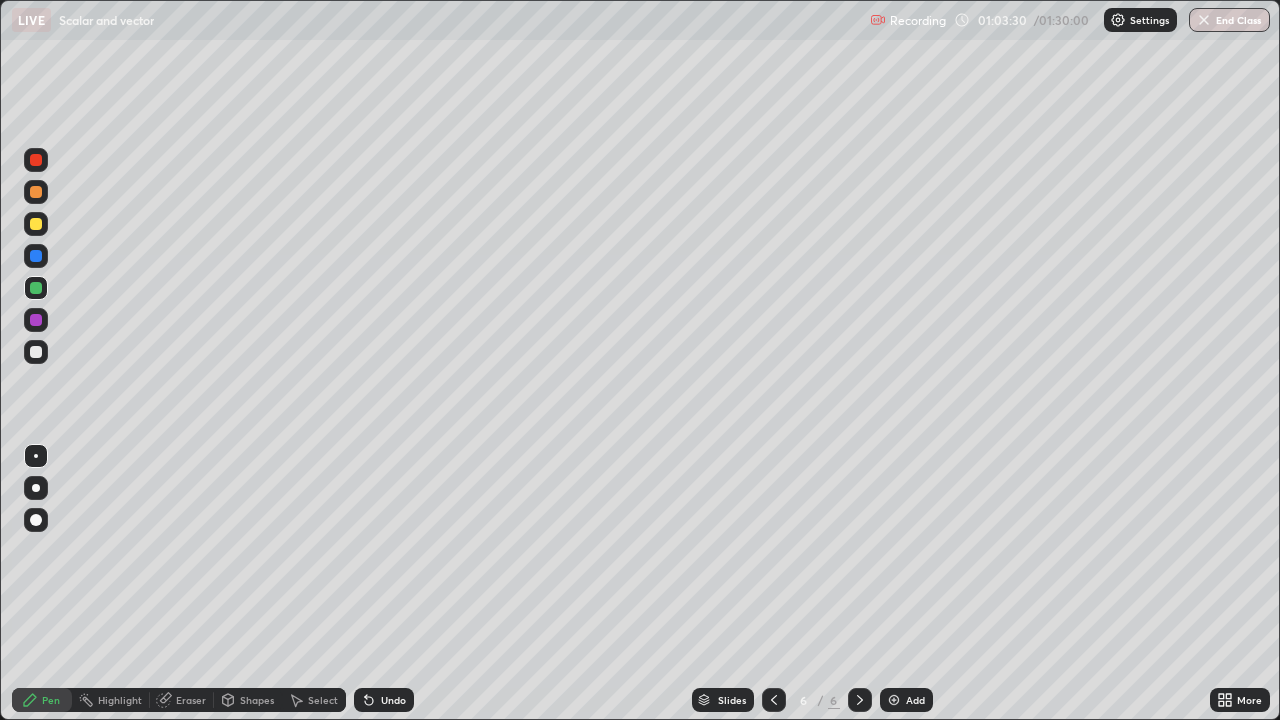 click on "Shapes" at bounding box center [248, 700] 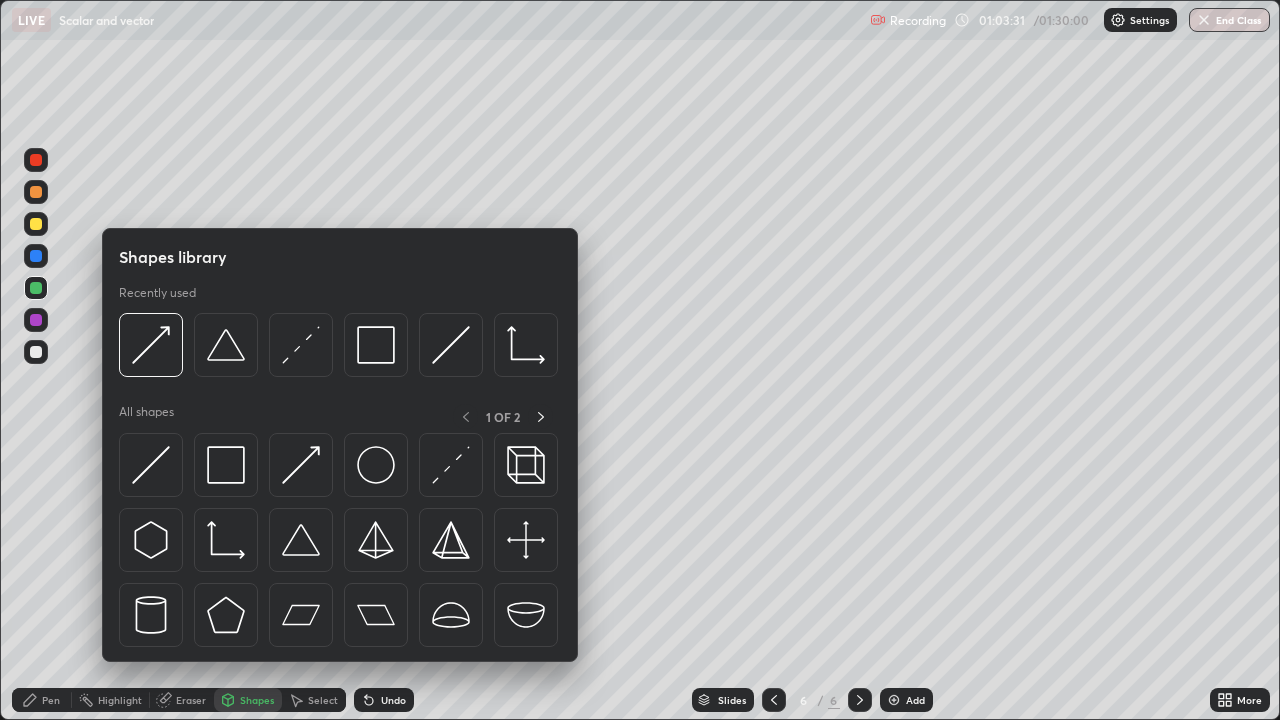click at bounding box center (301, 465) 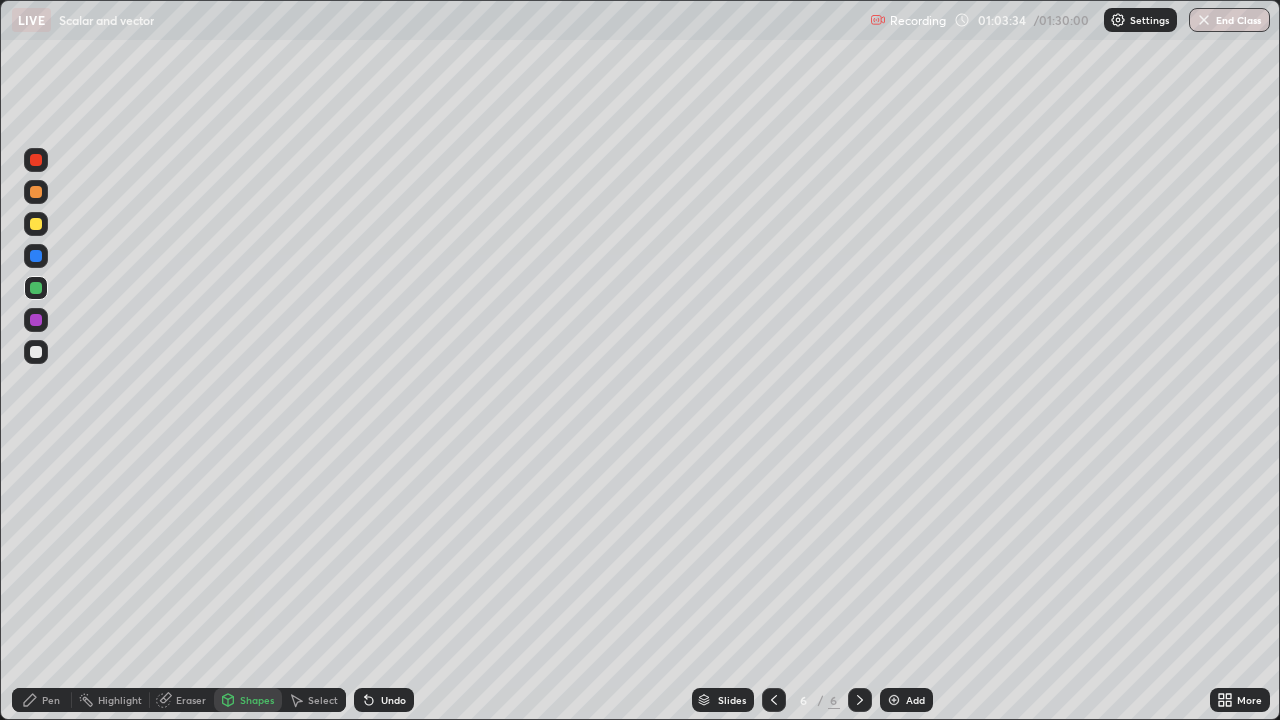 click on "Undo" at bounding box center [393, 700] 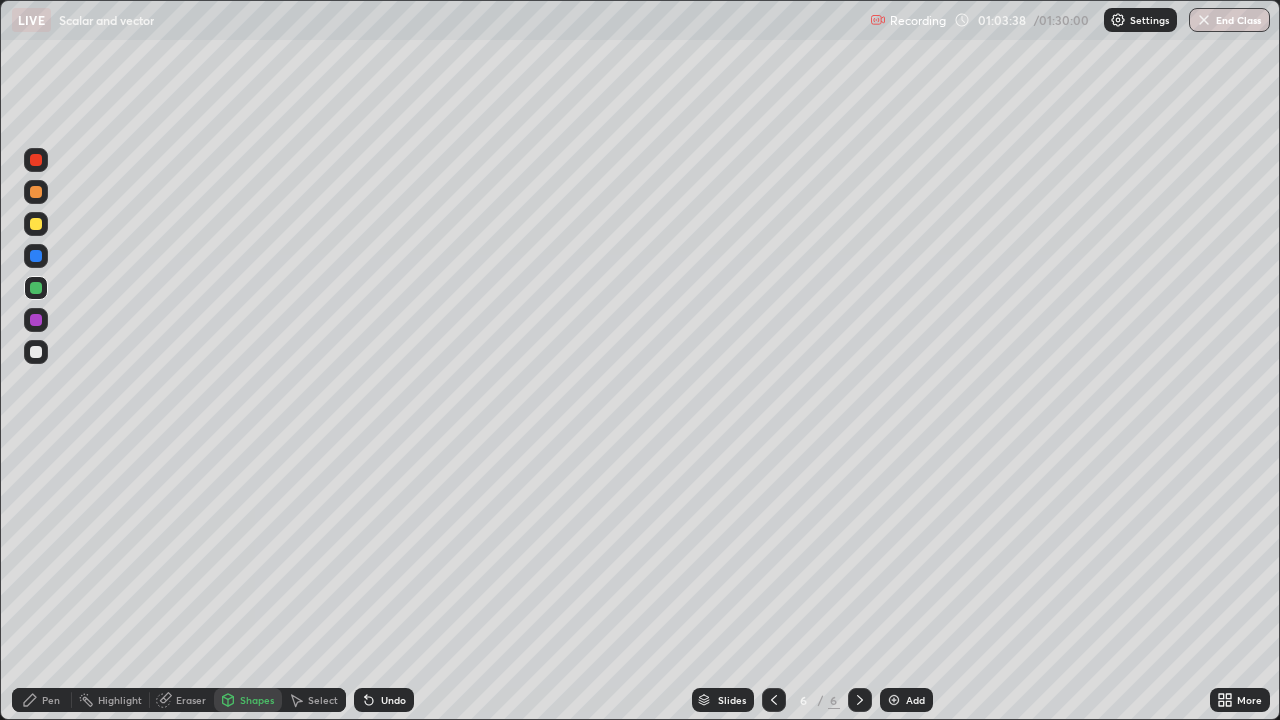 click on "Undo" at bounding box center (393, 700) 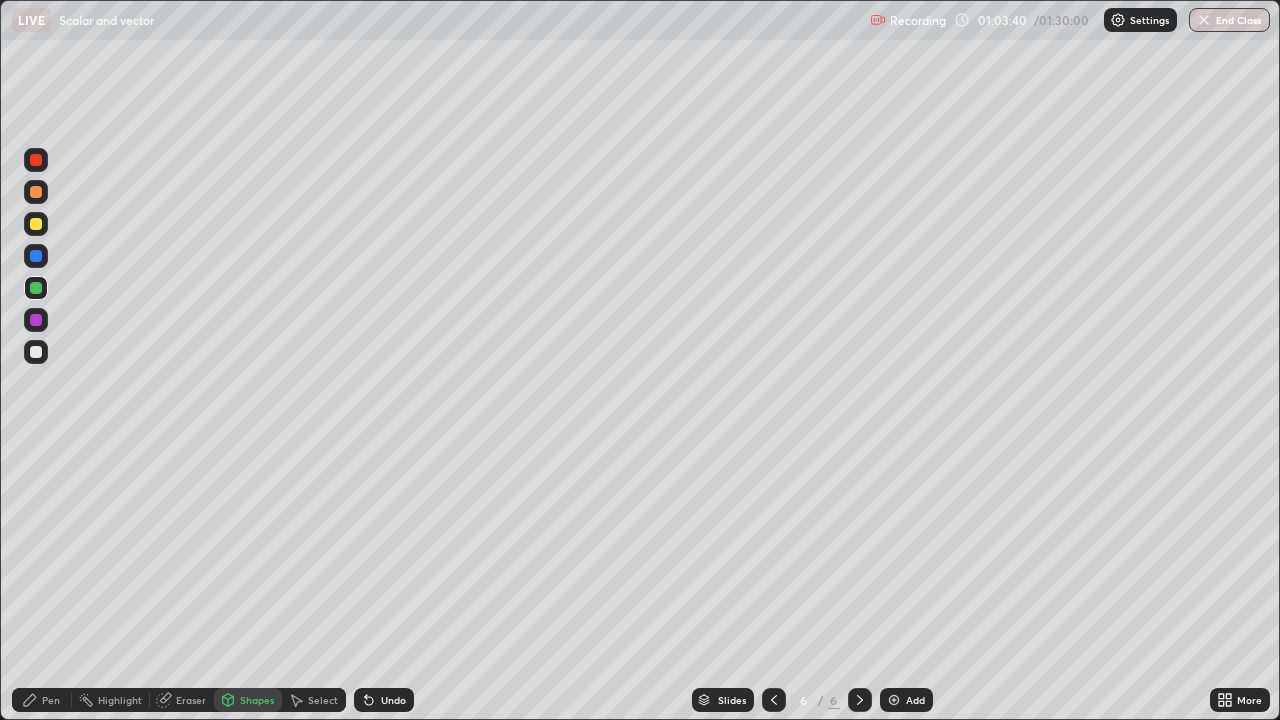 click at bounding box center [36, 256] 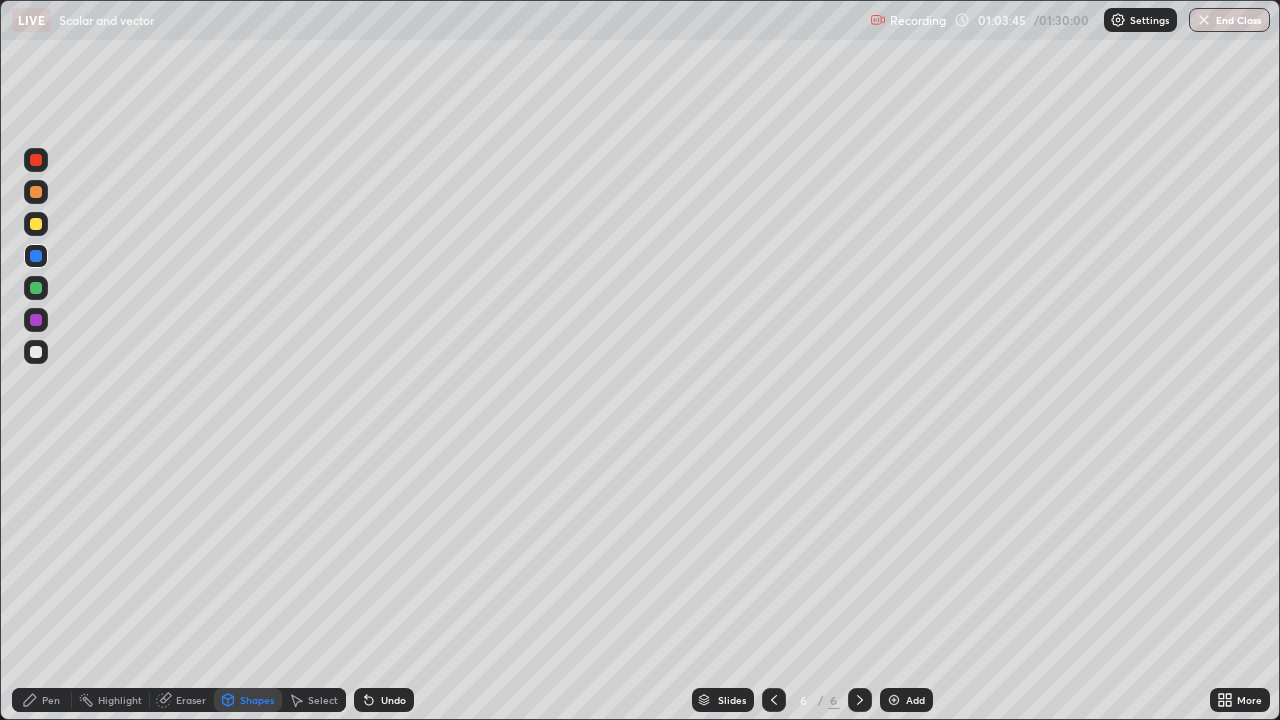 click 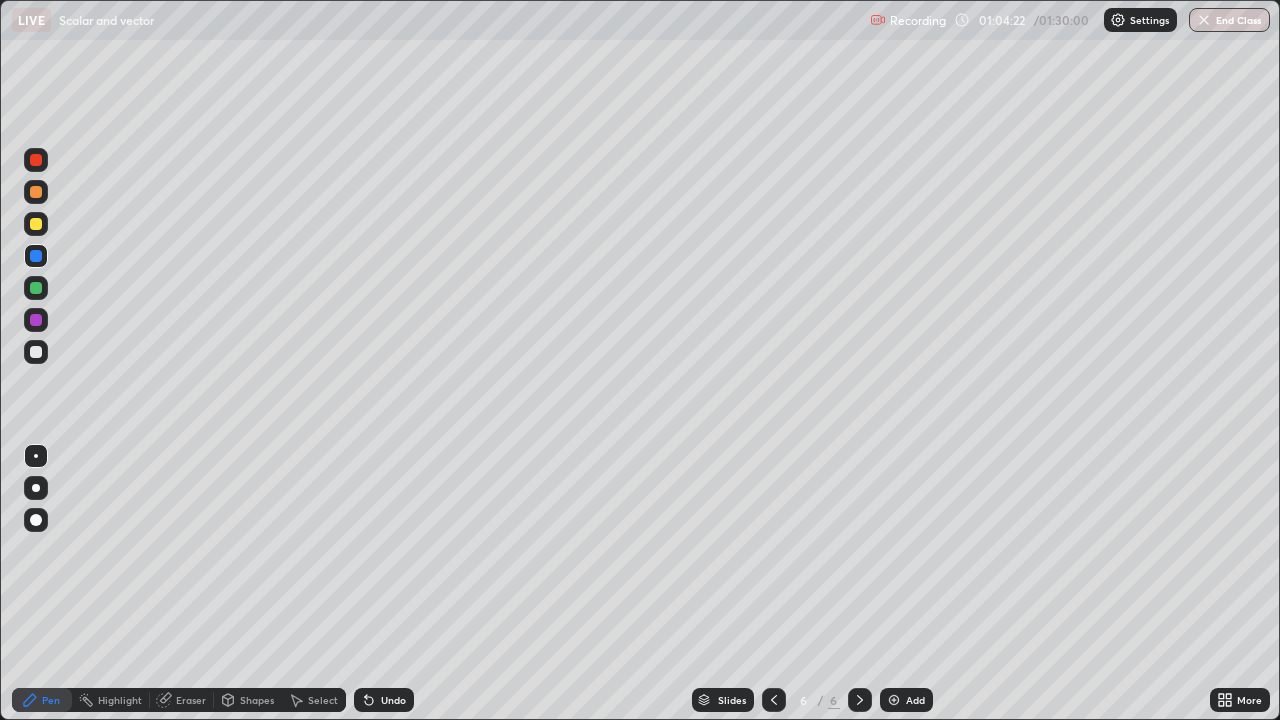 click on "Undo" at bounding box center (384, 700) 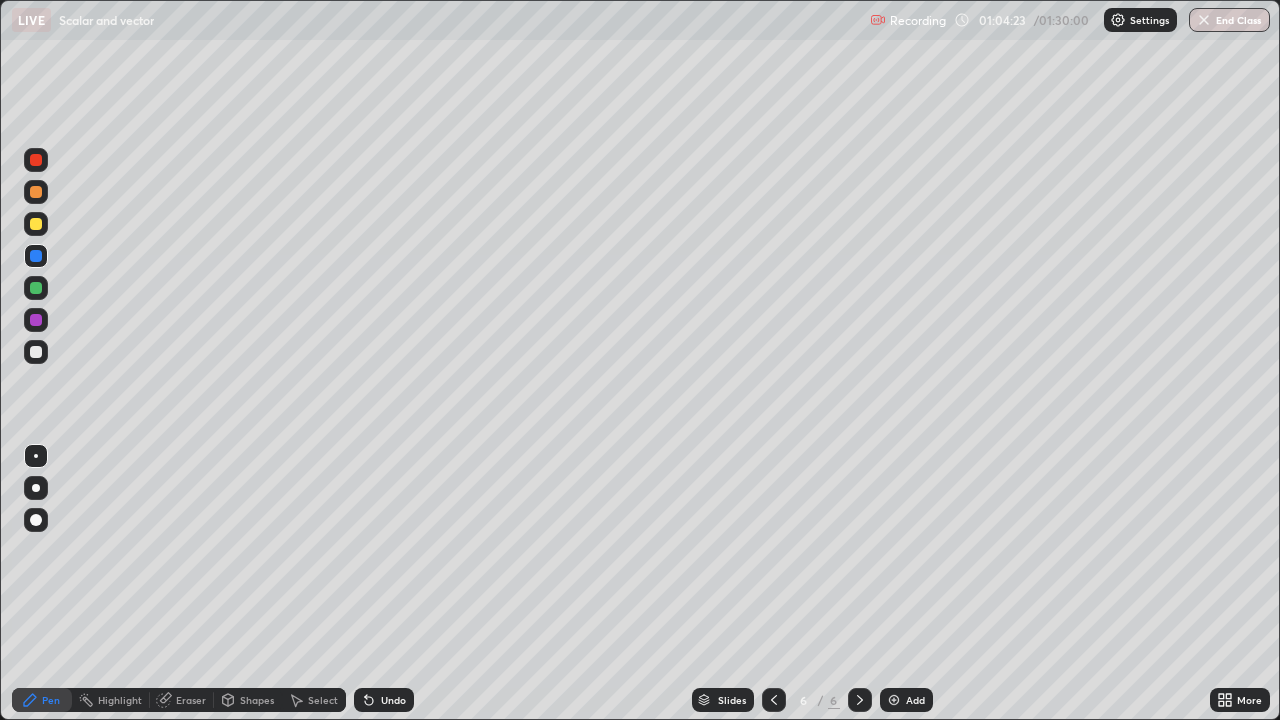 click at bounding box center (36, 352) 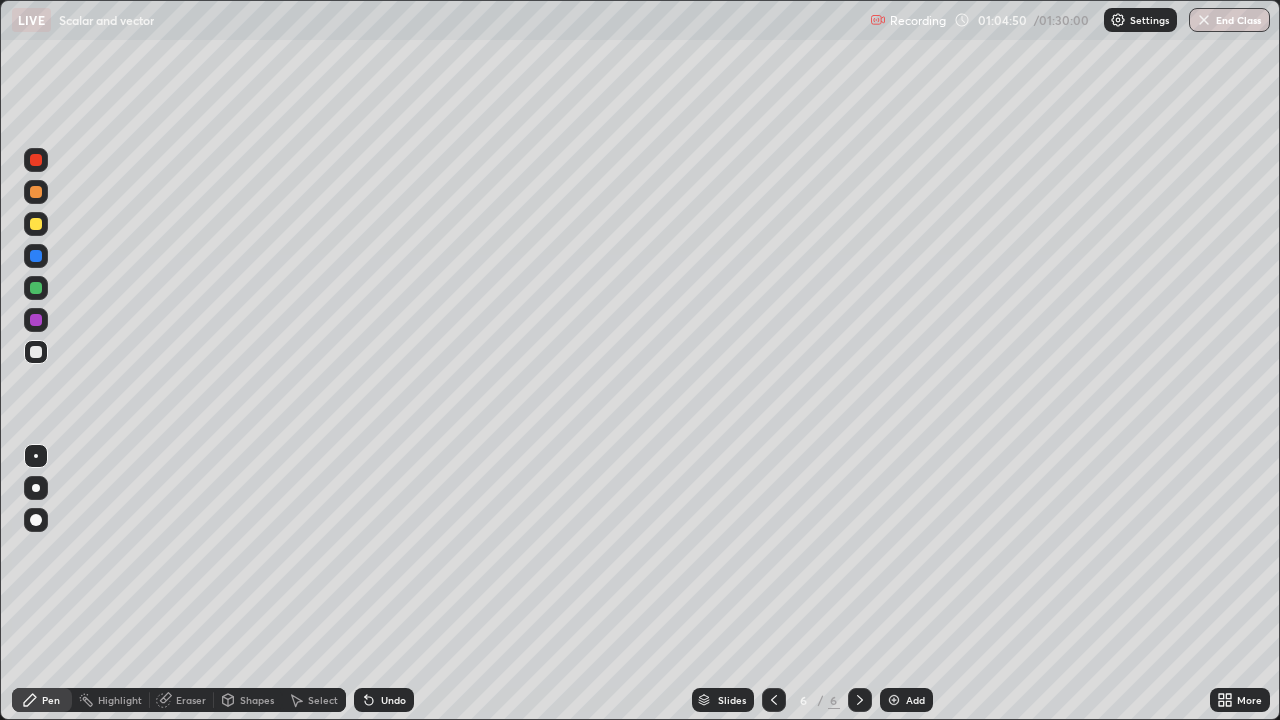 click on "Undo" at bounding box center [384, 700] 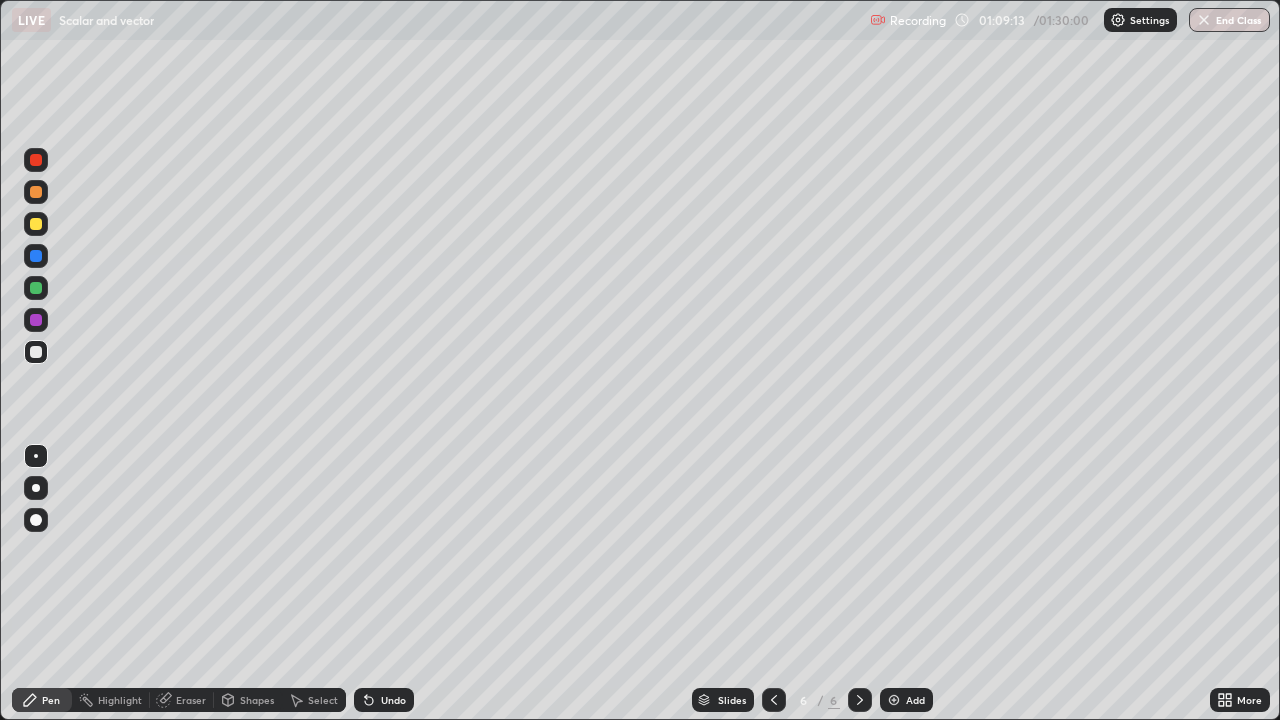 click on "Add" at bounding box center (915, 700) 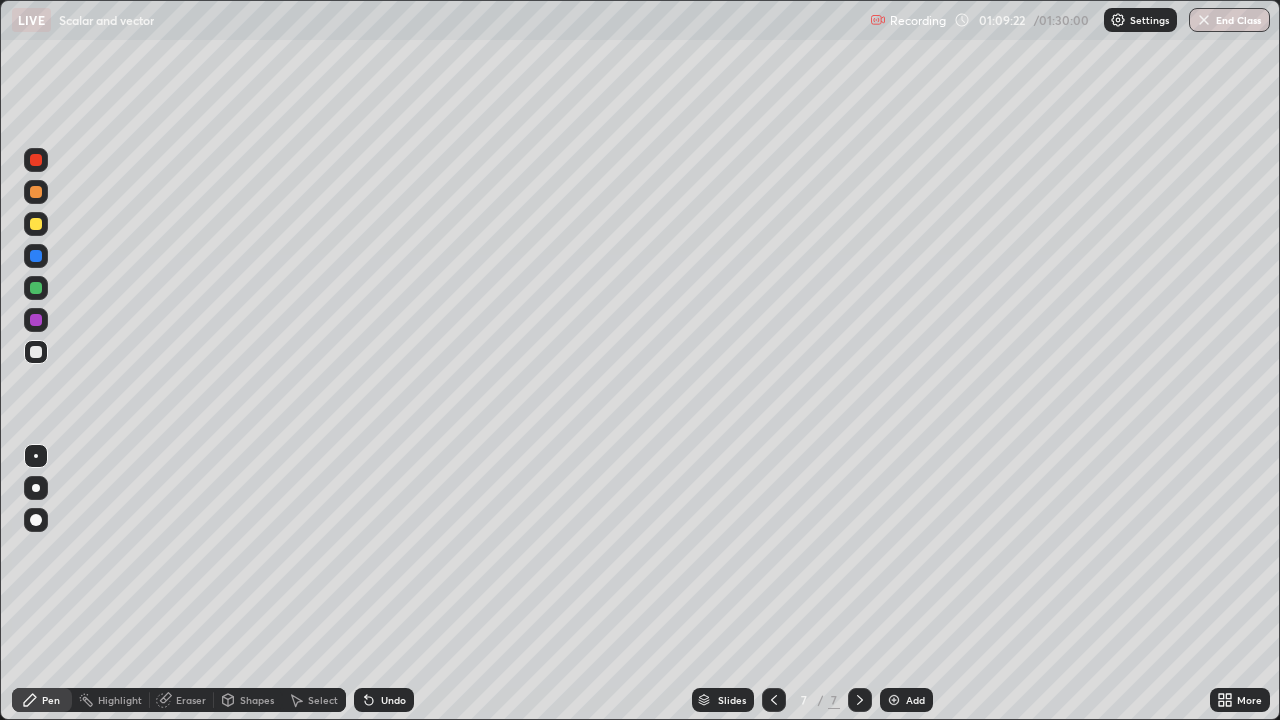 click on "Undo" at bounding box center (384, 700) 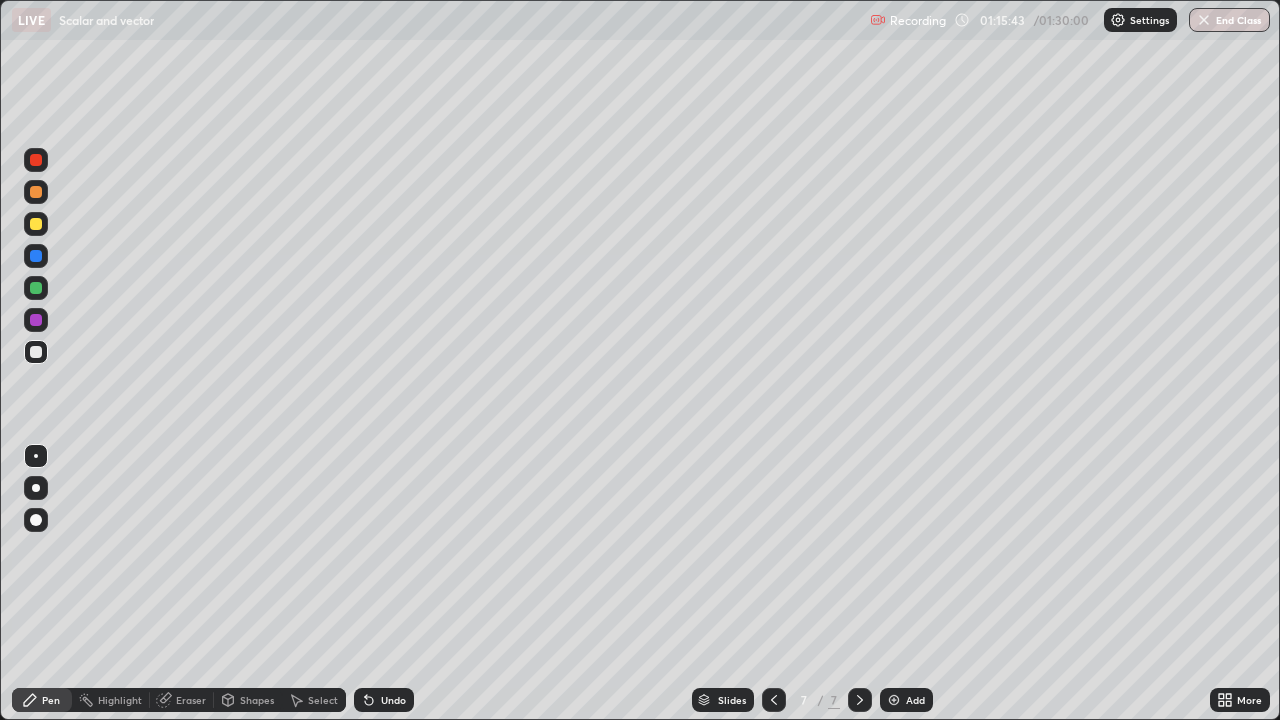 click on "Add" at bounding box center (915, 700) 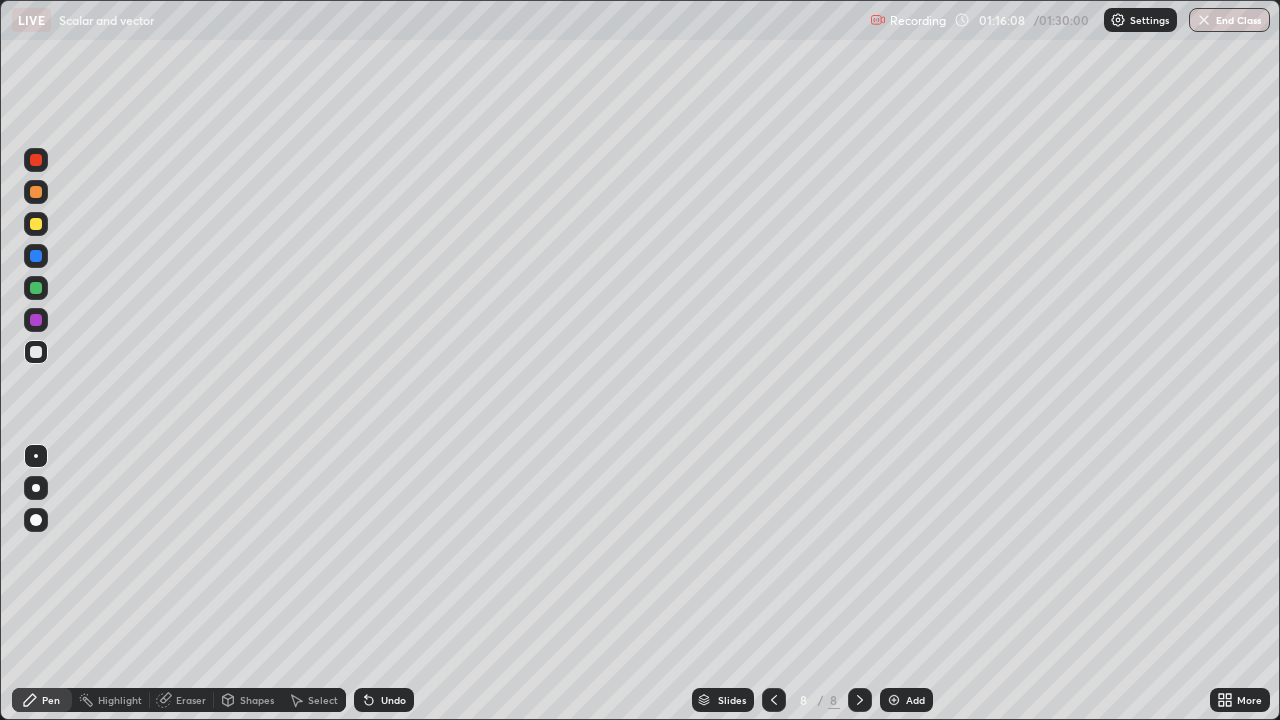 click on "Undo" at bounding box center (384, 700) 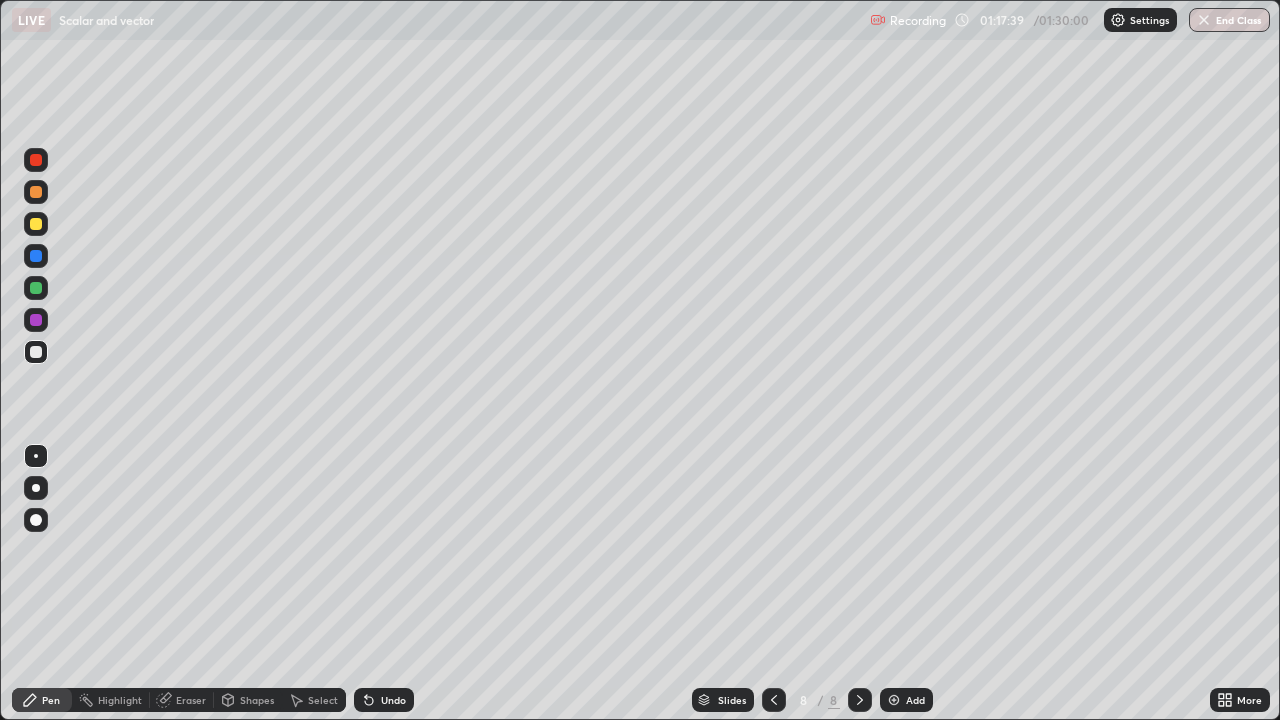 click on "Undo" at bounding box center (380, 700) 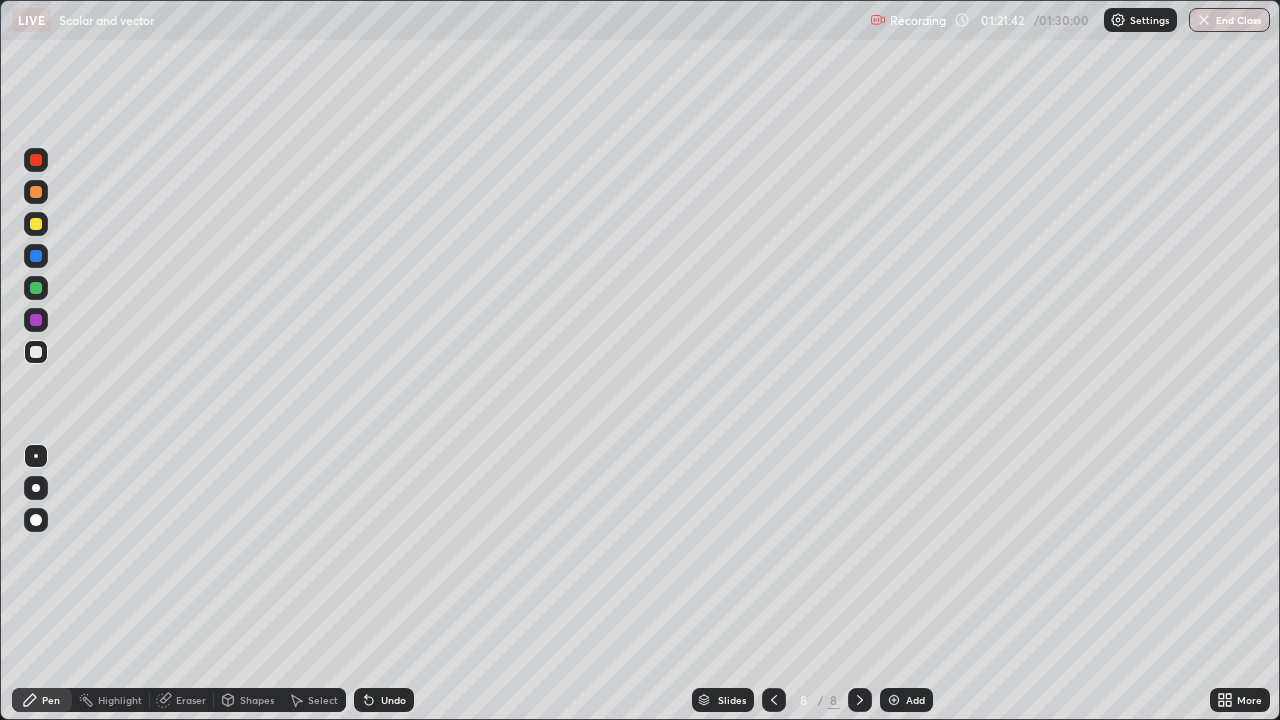 click on "End Class" at bounding box center (1229, 20) 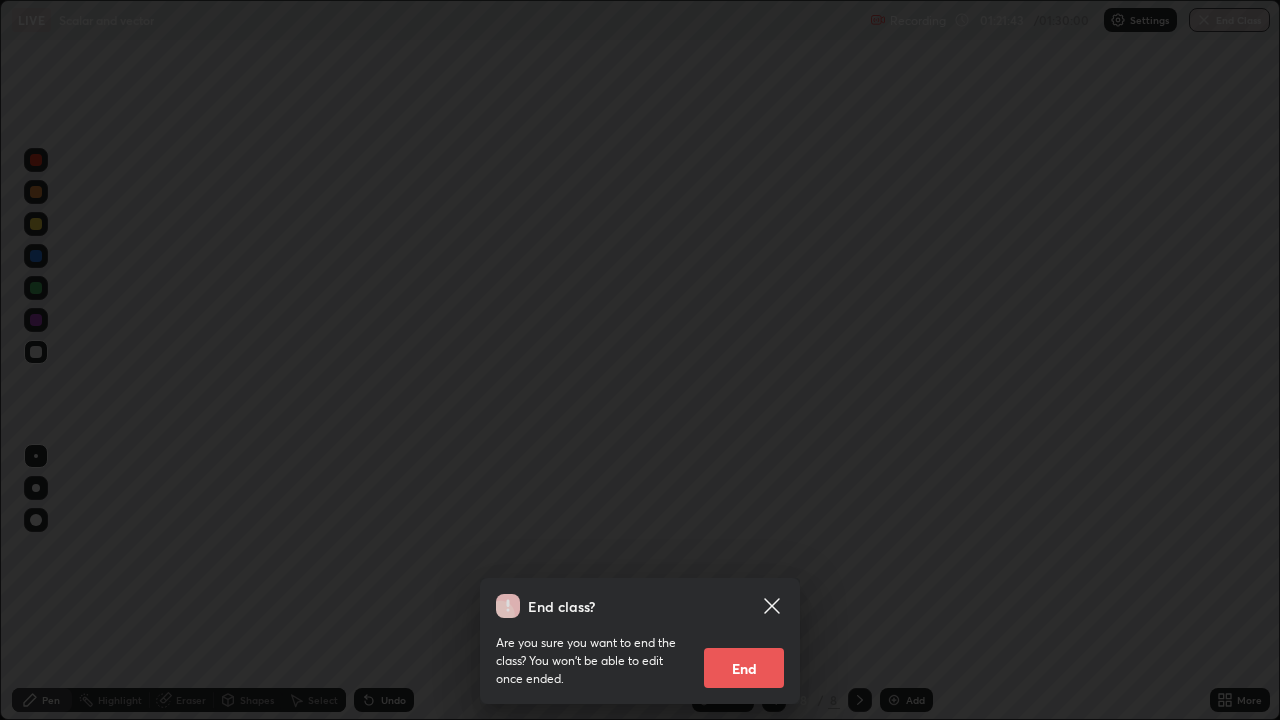 click on "End" at bounding box center (744, 668) 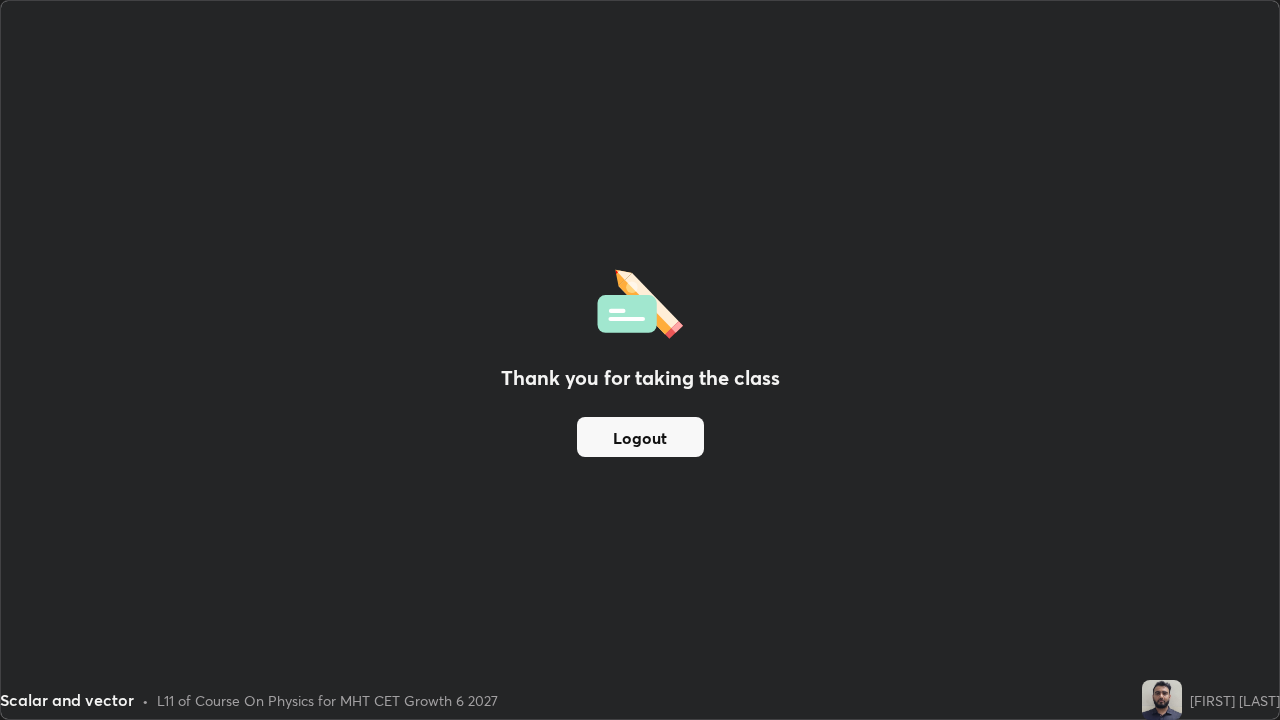 click on "Logout" at bounding box center (640, 437) 